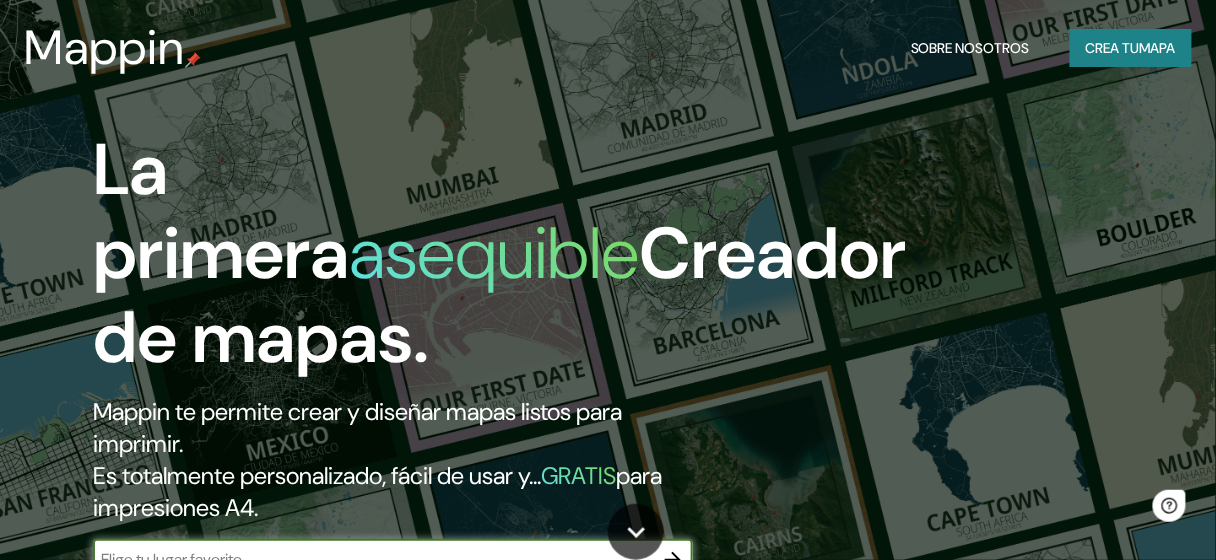 scroll, scrollTop: 0, scrollLeft: 0, axis: both 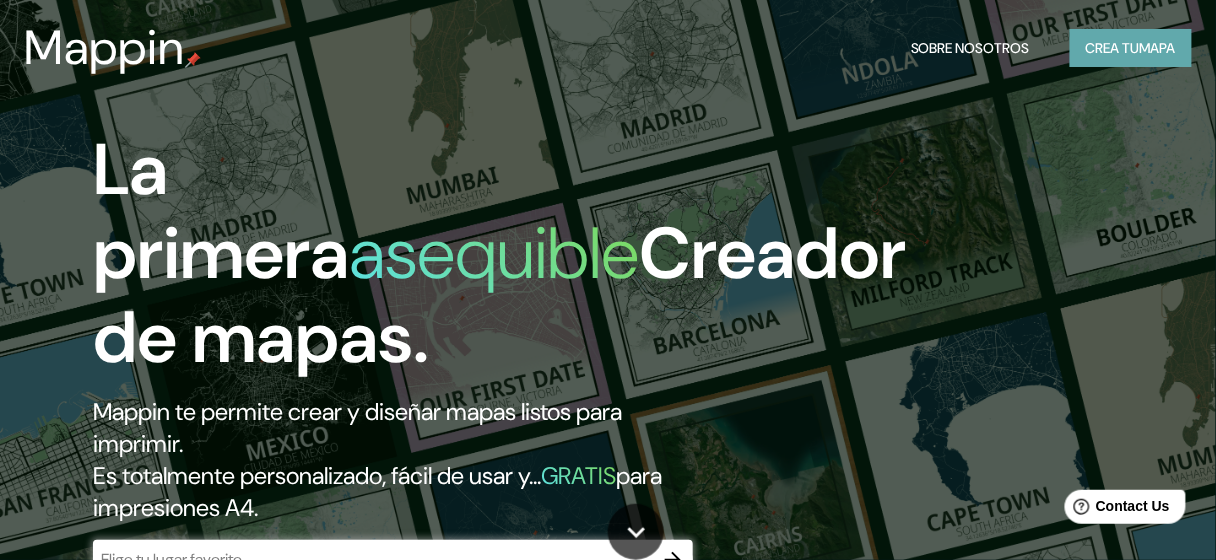 click on "Crea tu" at bounding box center (1113, 48) 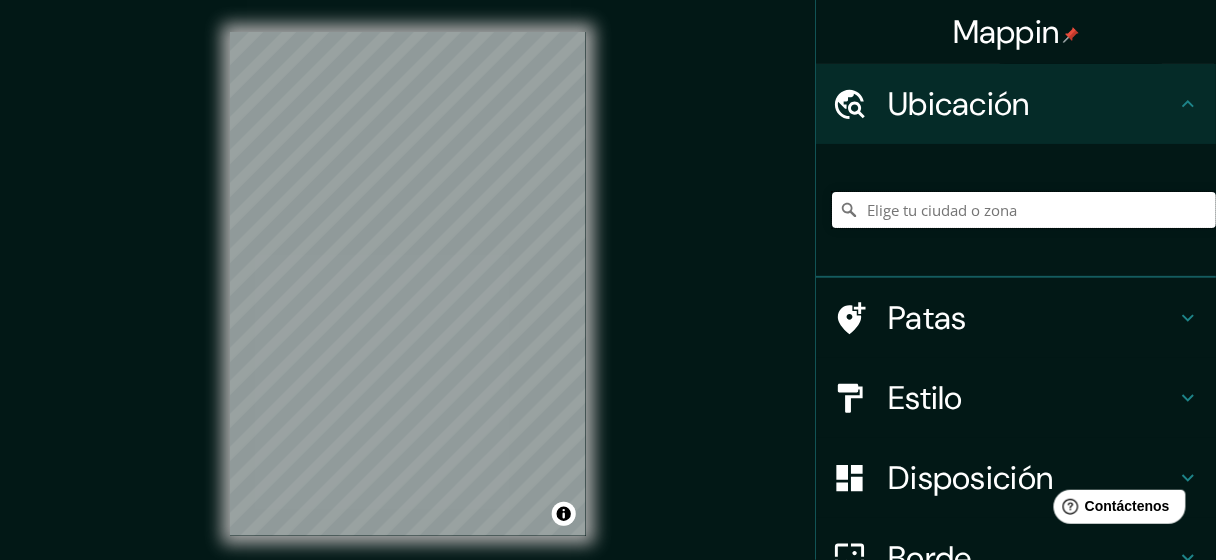 click at bounding box center (1024, 210) 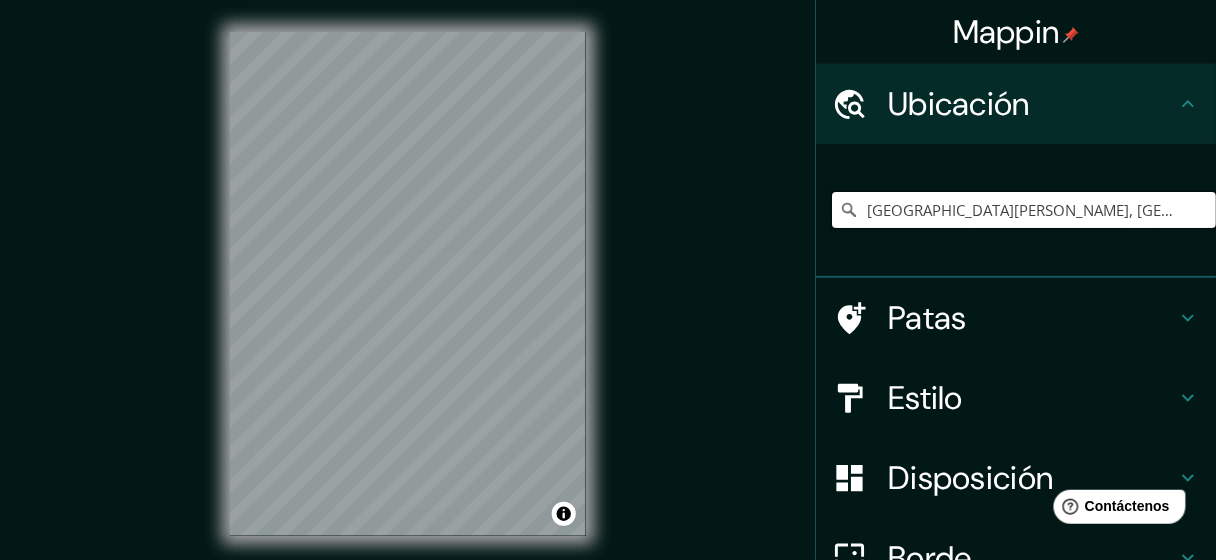 scroll, scrollTop: 0, scrollLeft: 0, axis: both 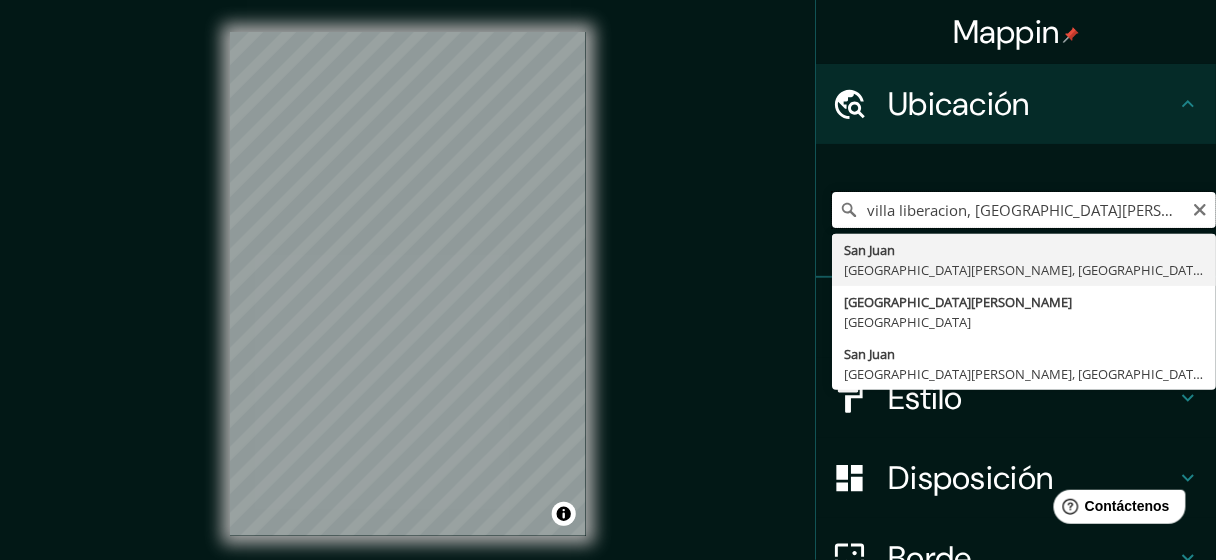click on "villa liberacion, [GEOGRAPHIC_DATA][PERSON_NAME], [GEOGRAPHIC_DATA][PERSON_NAME], [GEOGRAPHIC_DATA]" at bounding box center (1024, 210) 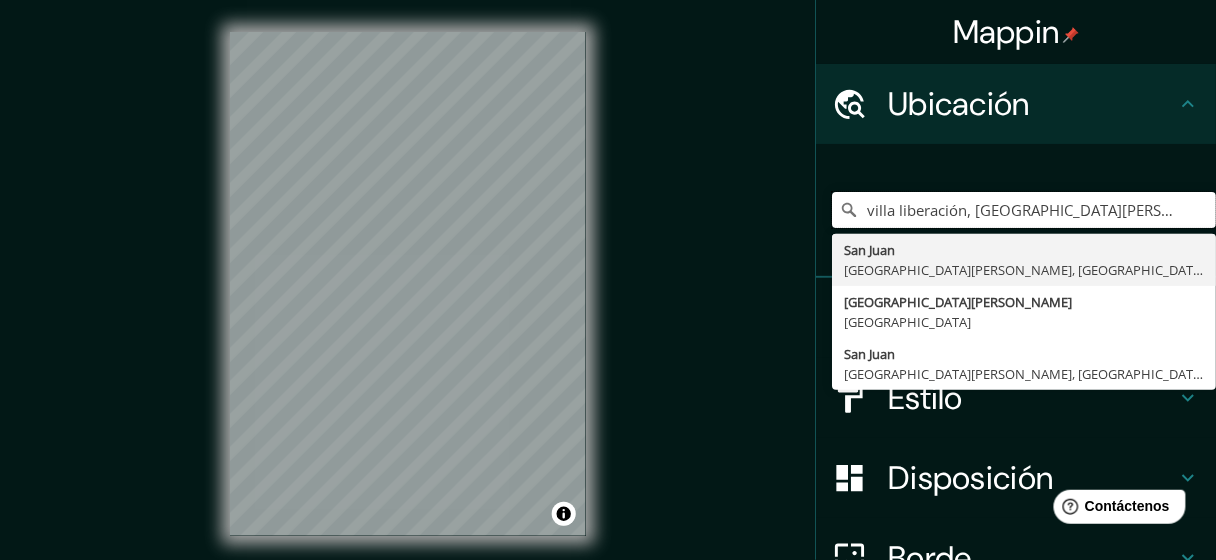 type on "[GEOGRAPHIC_DATA][PERSON_NAME], [GEOGRAPHIC_DATA][PERSON_NAME], [GEOGRAPHIC_DATA]" 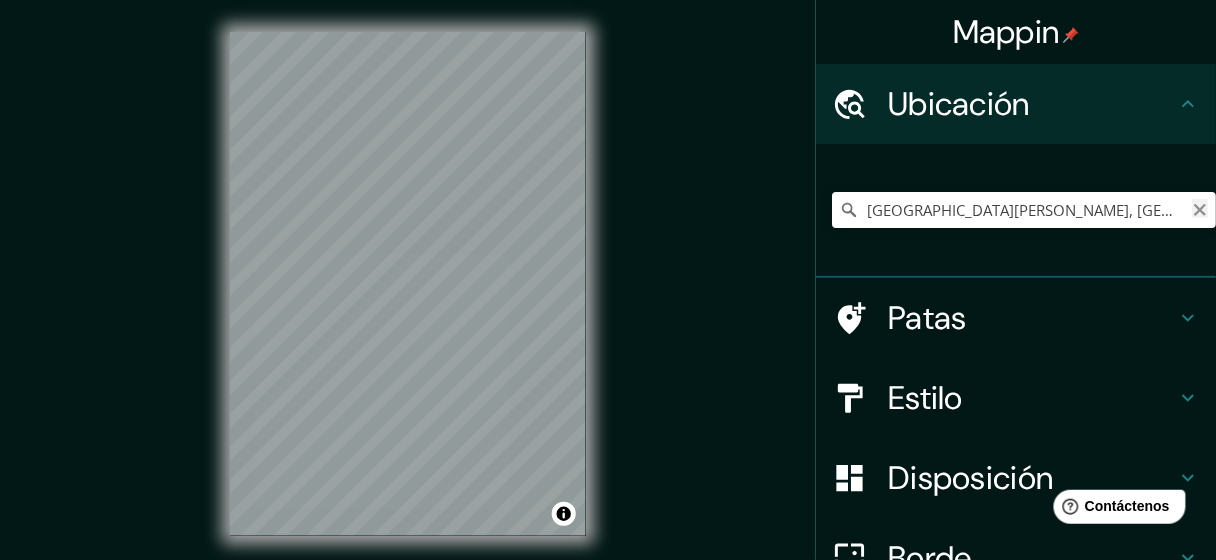 click 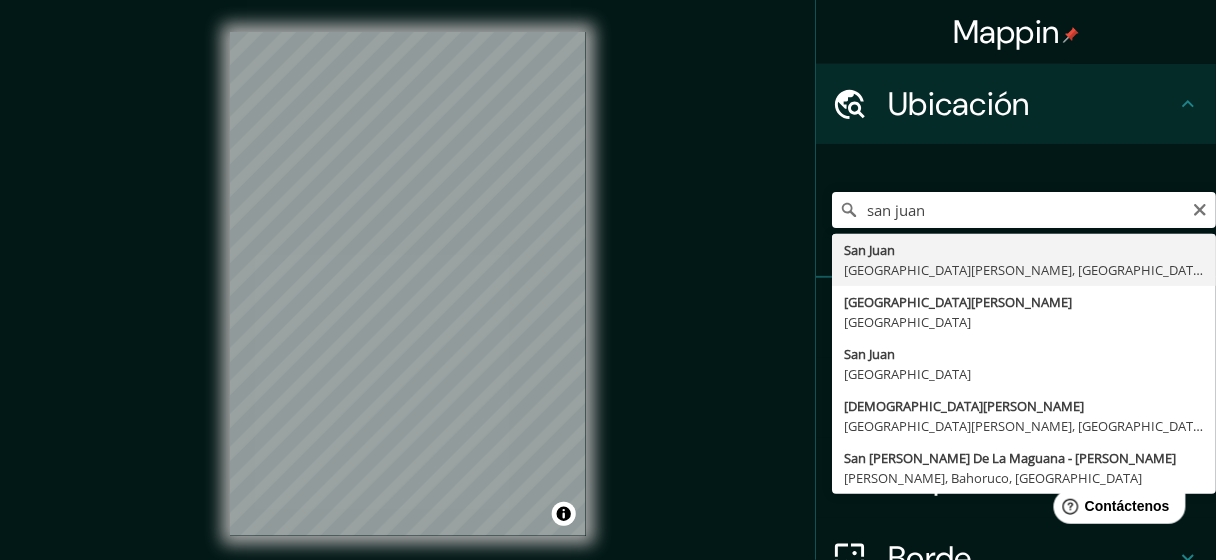 type on "[GEOGRAPHIC_DATA][PERSON_NAME], [GEOGRAPHIC_DATA][PERSON_NAME], [GEOGRAPHIC_DATA]" 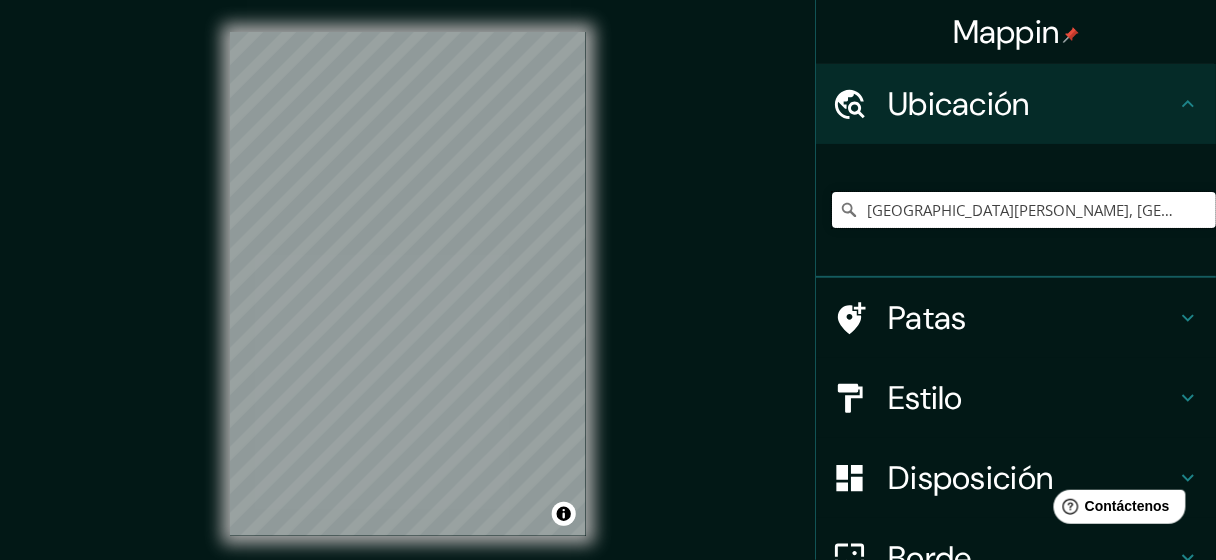 scroll, scrollTop: 0, scrollLeft: 0, axis: both 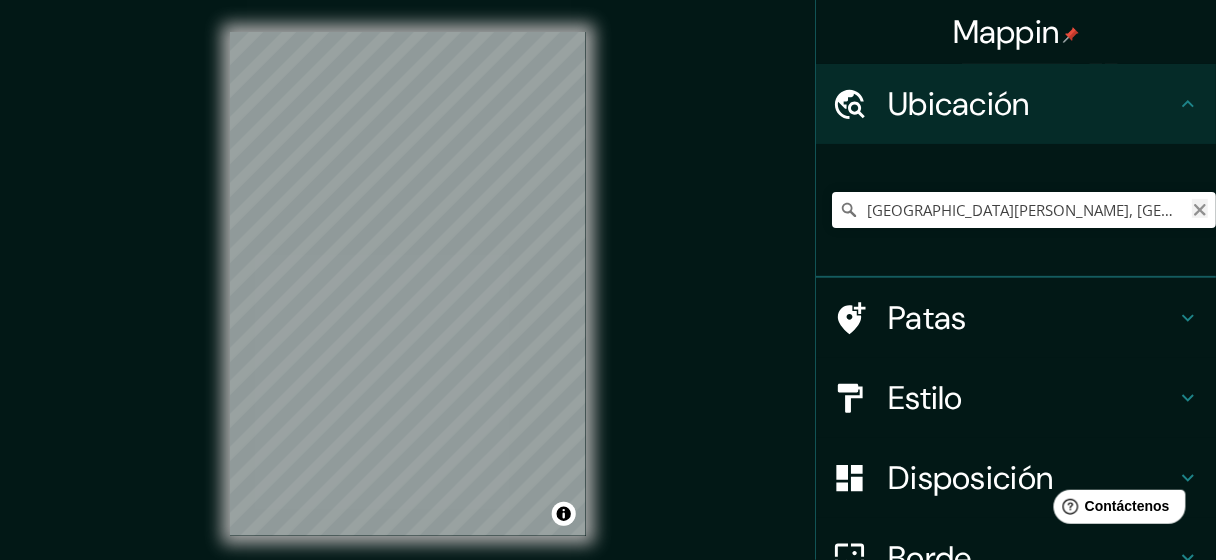 click 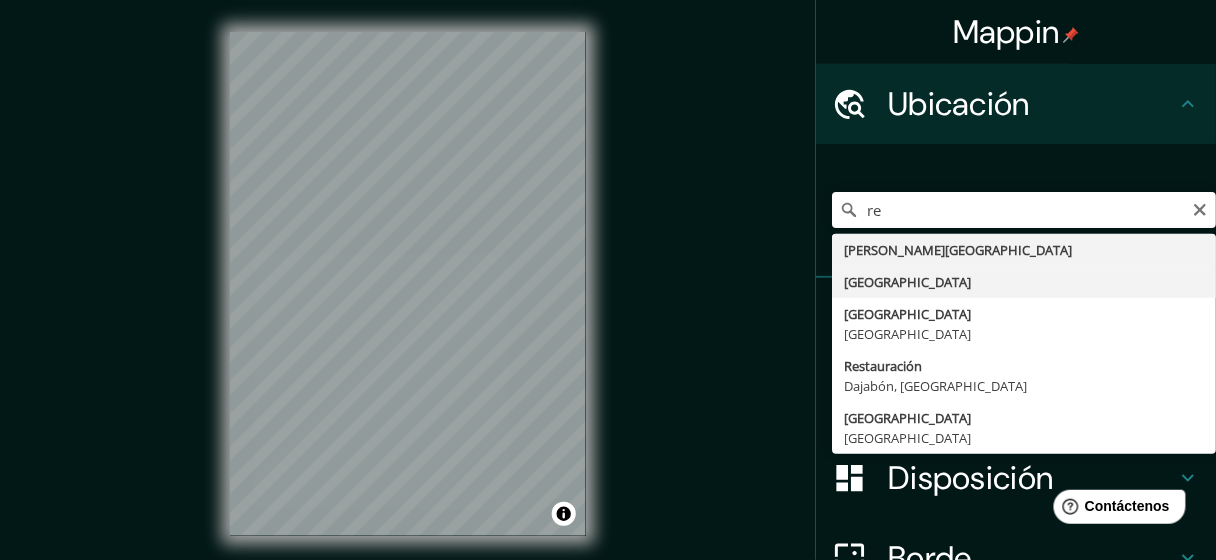 type on "[GEOGRAPHIC_DATA]" 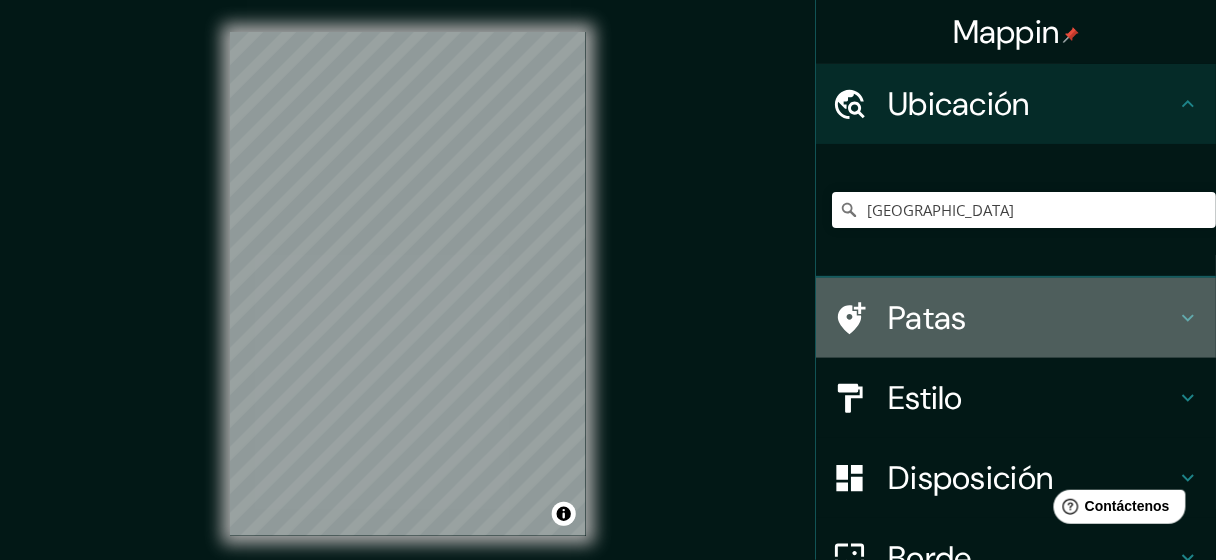 click on "Patas" at bounding box center (927, 318) 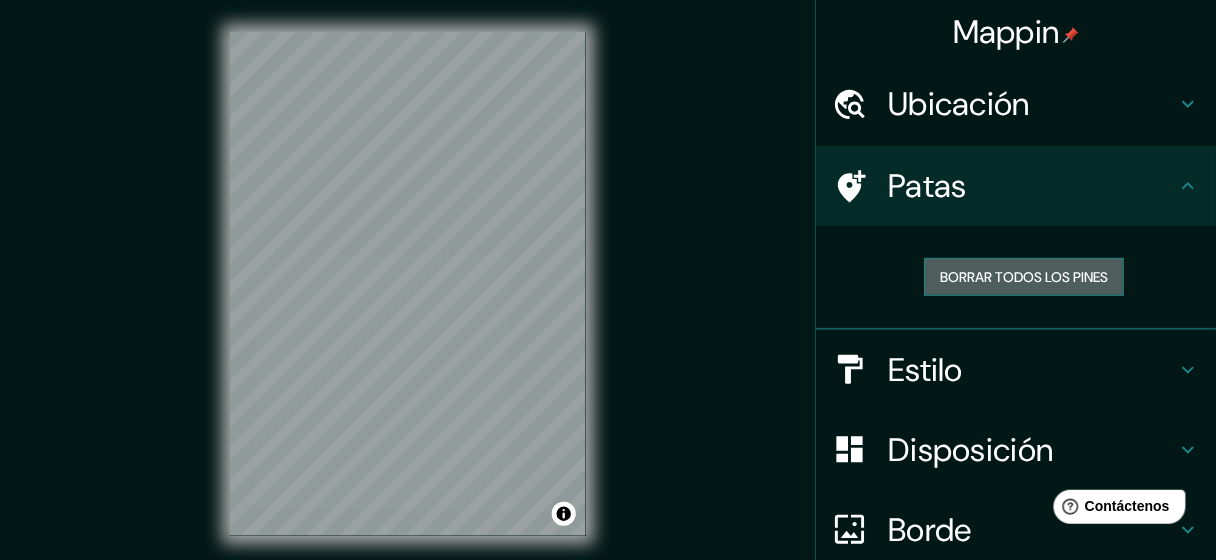 click on "Borrar todos los pines" at bounding box center (1024, 277) 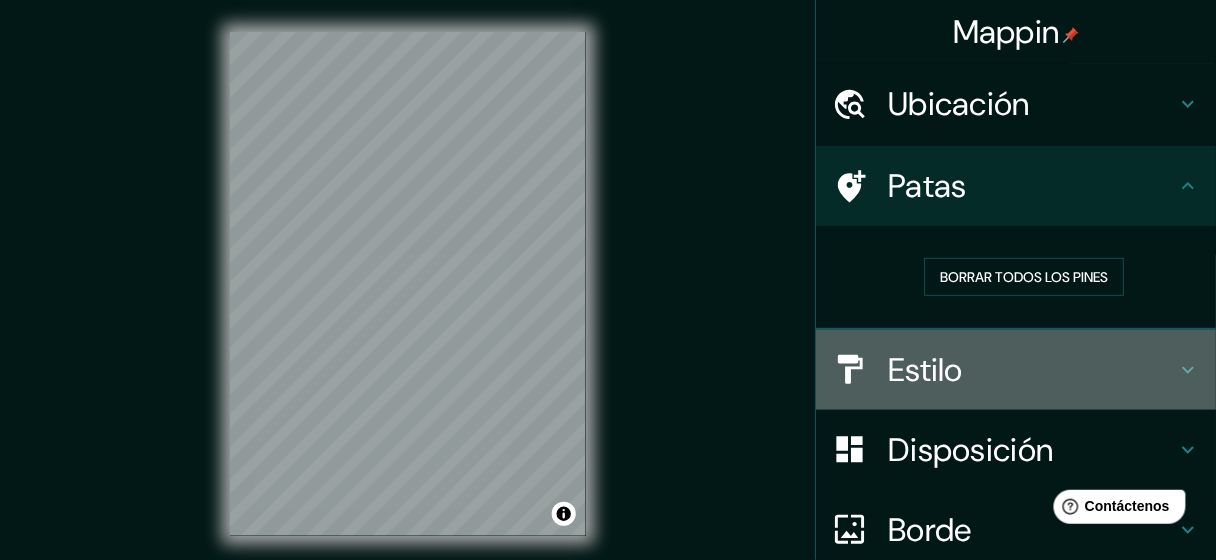 click on "Estilo" at bounding box center (925, 370) 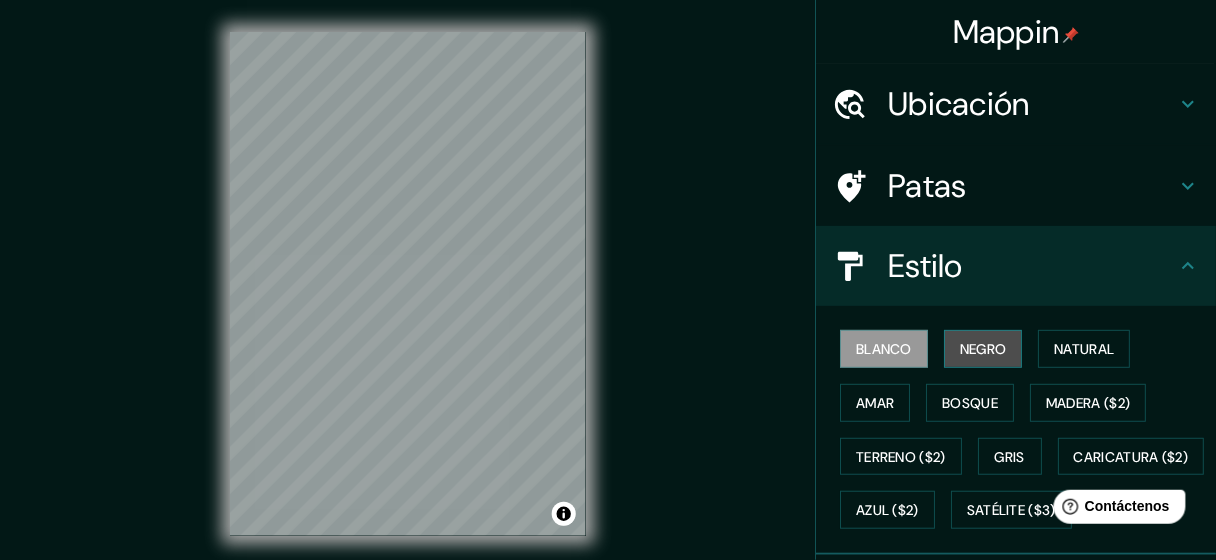click on "Negro" at bounding box center [983, 349] 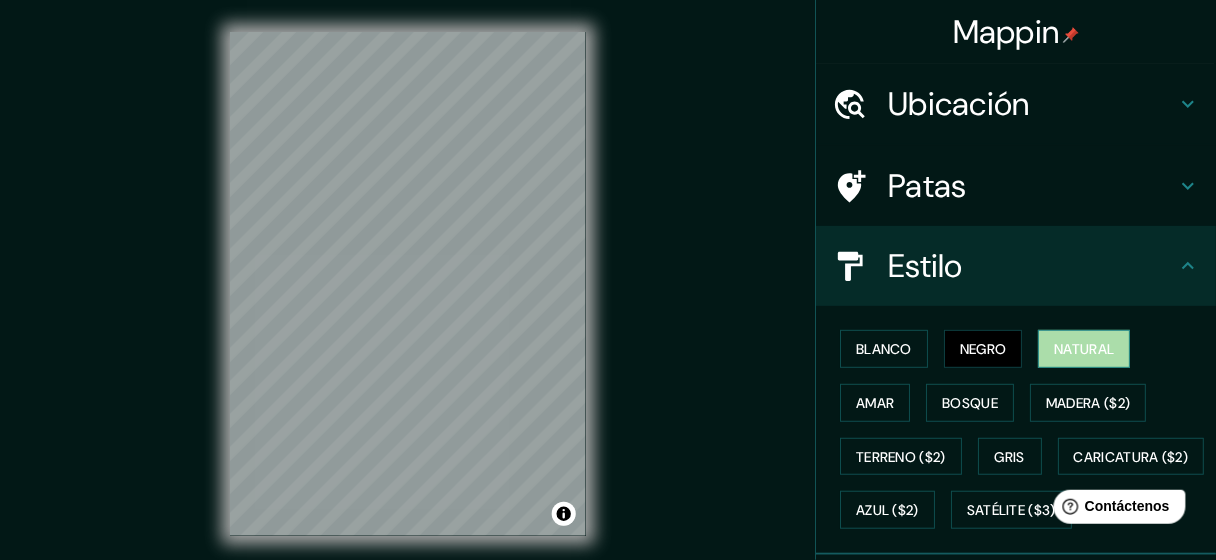 click on "Natural" at bounding box center [1084, 349] 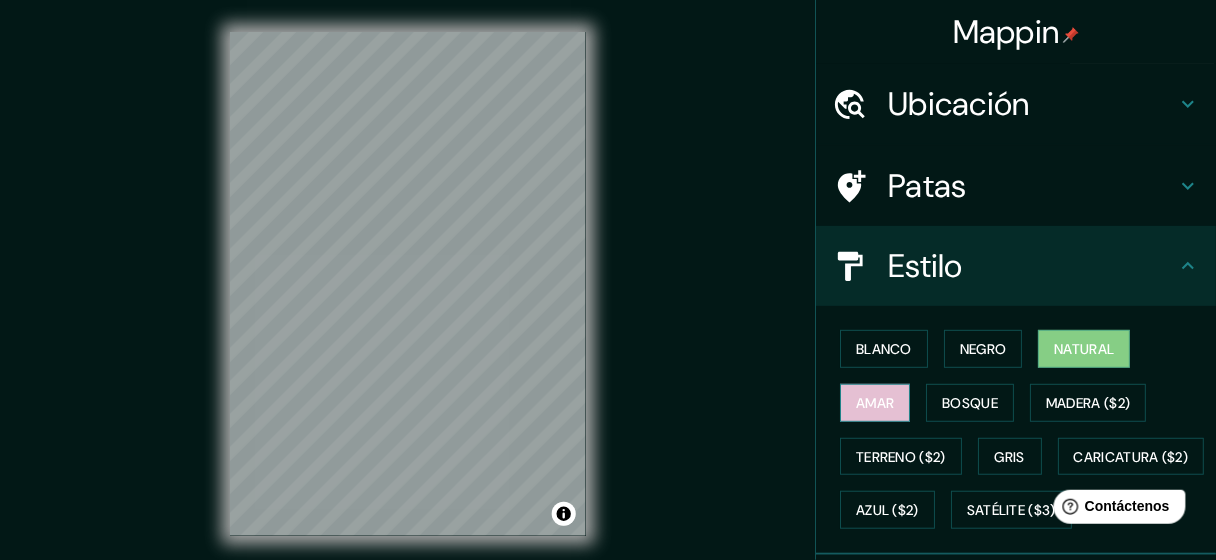 click on "Amar" at bounding box center (875, 403) 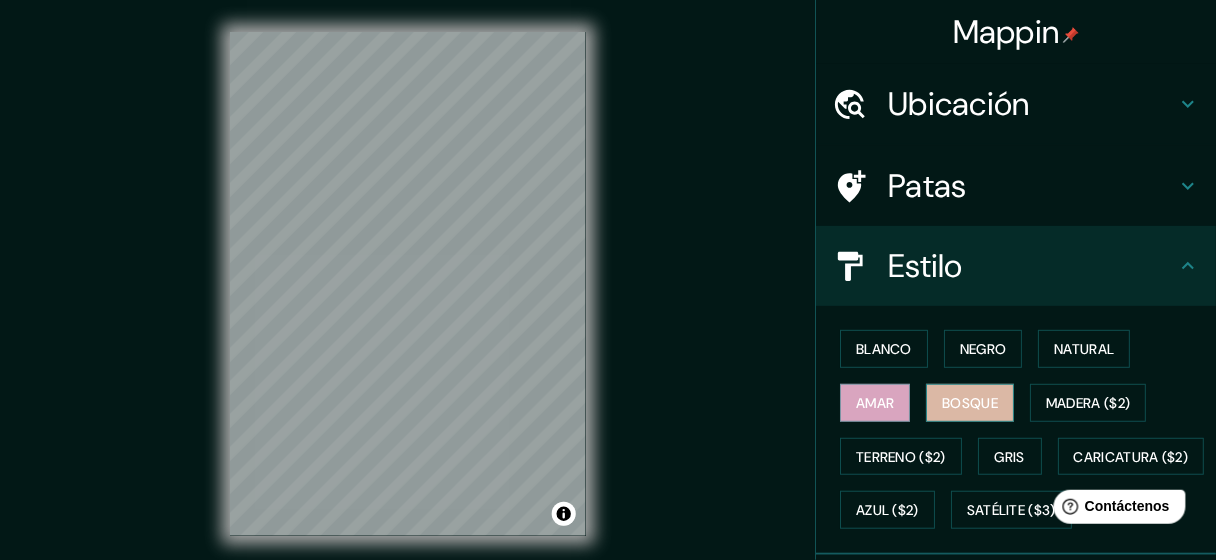 click on "Bosque" at bounding box center [970, 403] 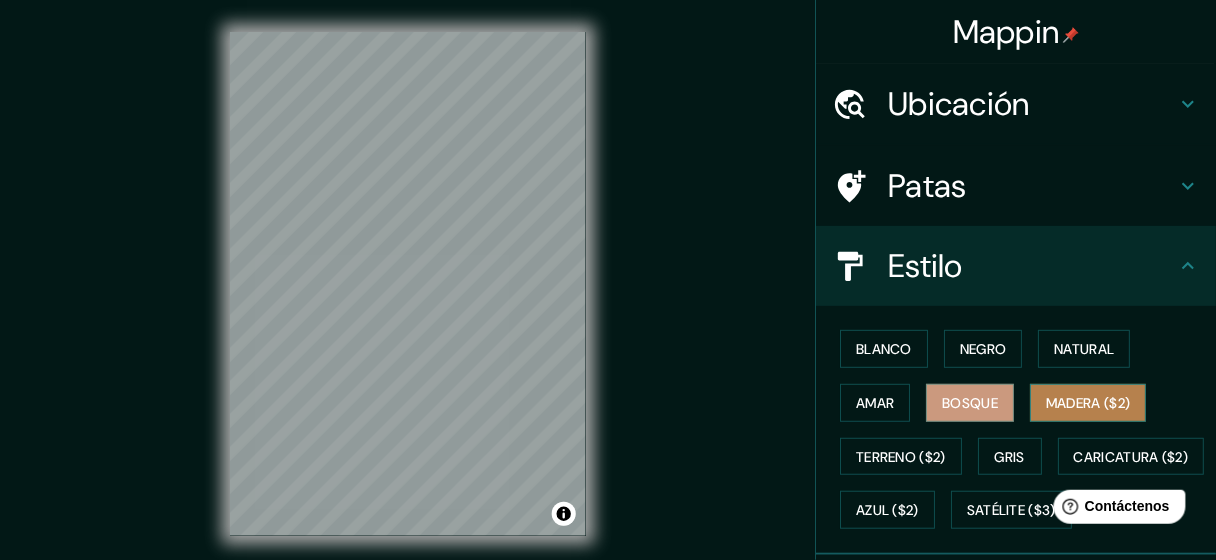 click on "Madera ($2)" at bounding box center [1088, 403] 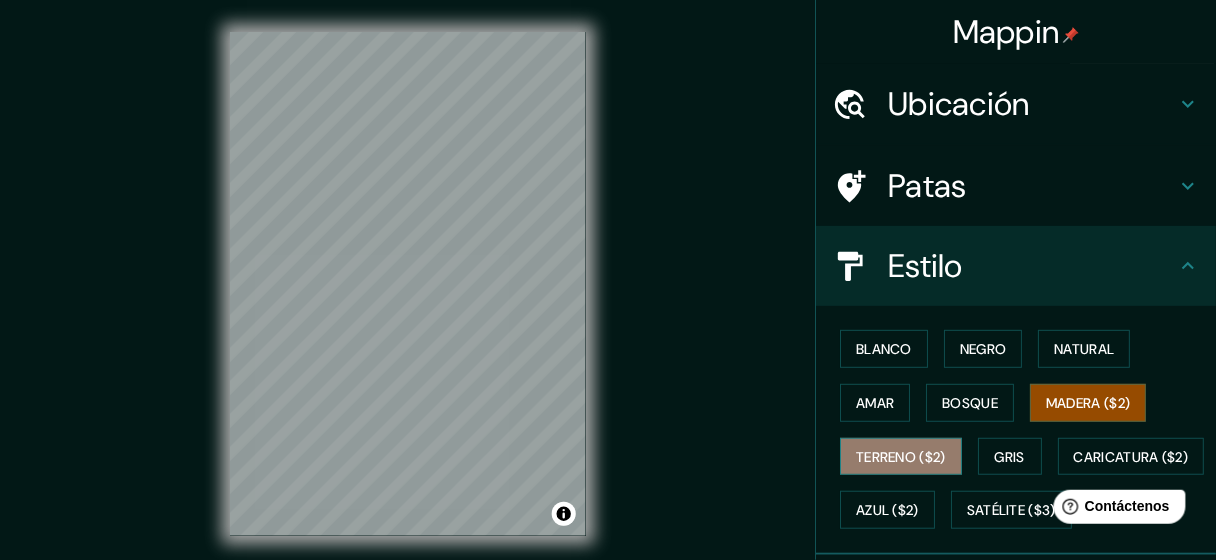 click on "Terreno ($2)" at bounding box center (901, 457) 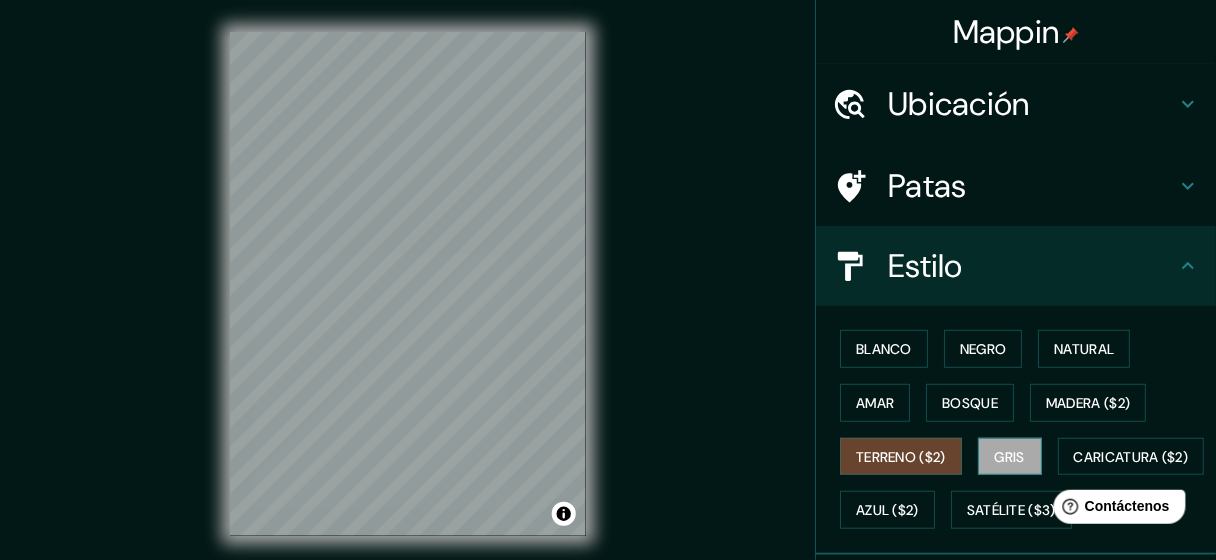 click on "Gris" at bounding box center [1010, 457] 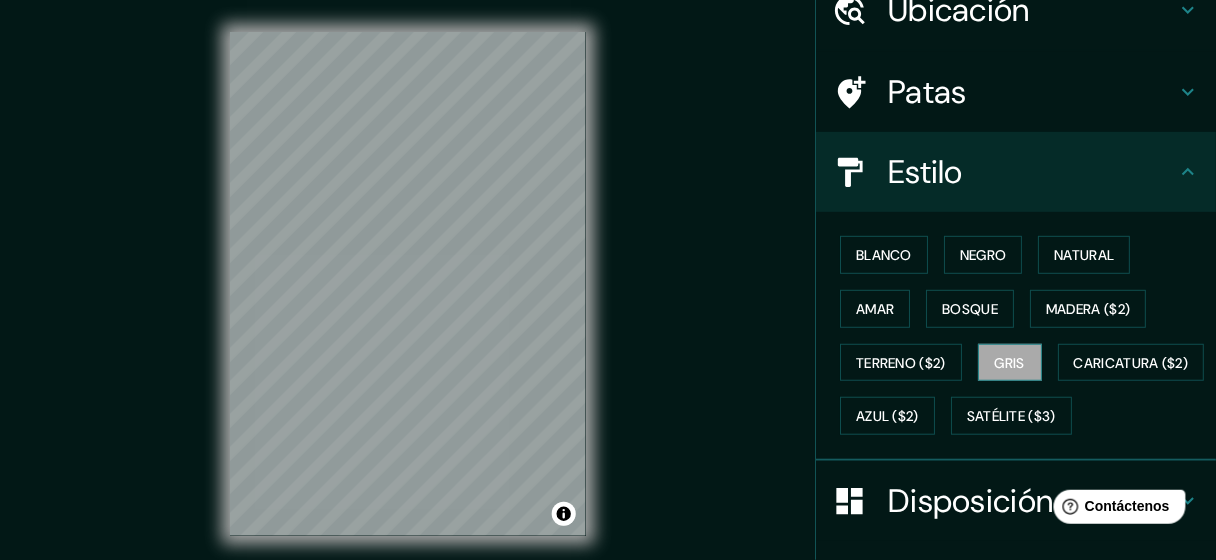 scroll, scrollTop: 117, scrollLeft: 0, axis: vertical 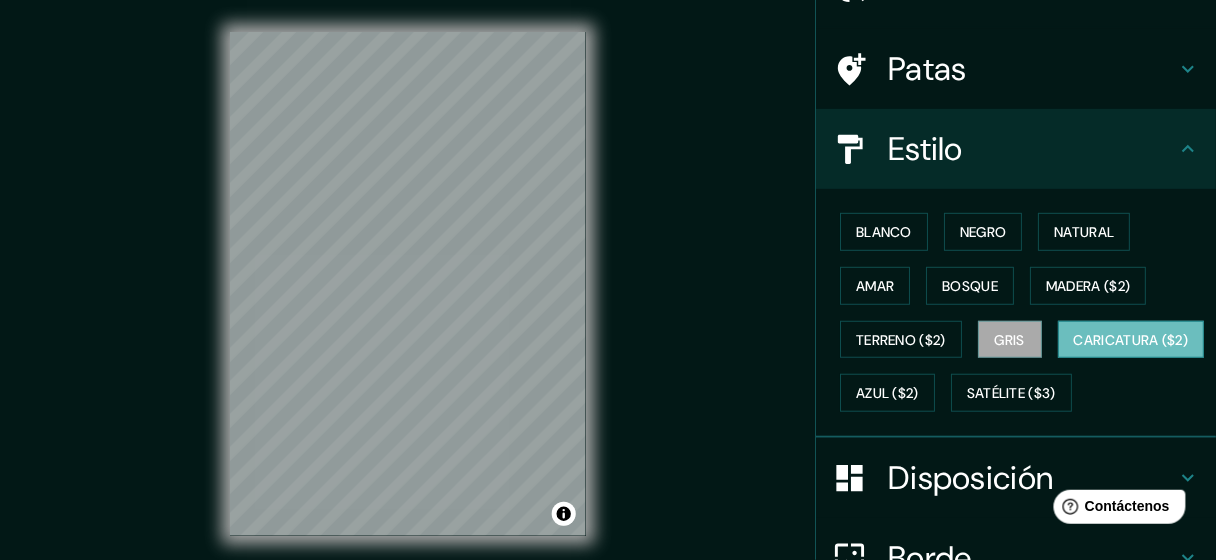 click on "Caricatura ($2)" at bounding box center (1131, 340) 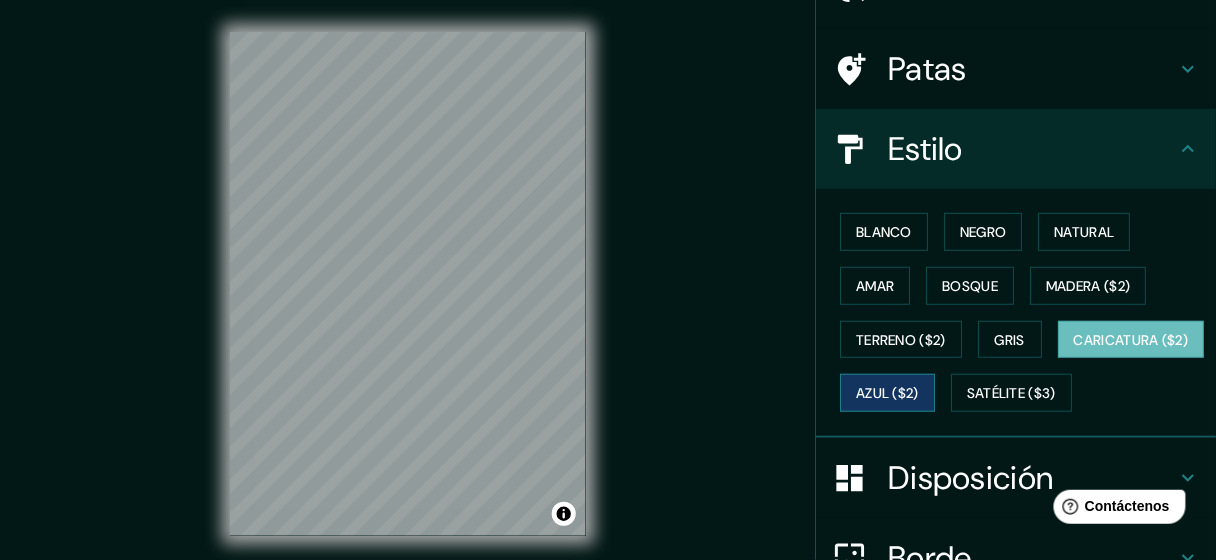 click on "Azul ($2)" at bounding box center [887, 394] 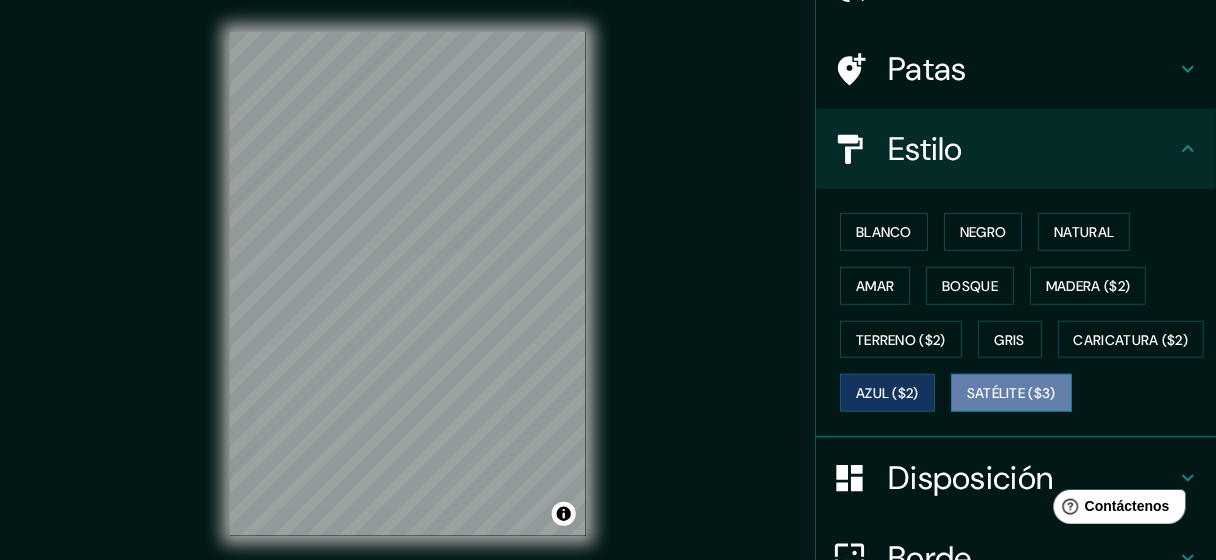 click on "Satélite ($3)" at bounding box center (1011, 394) 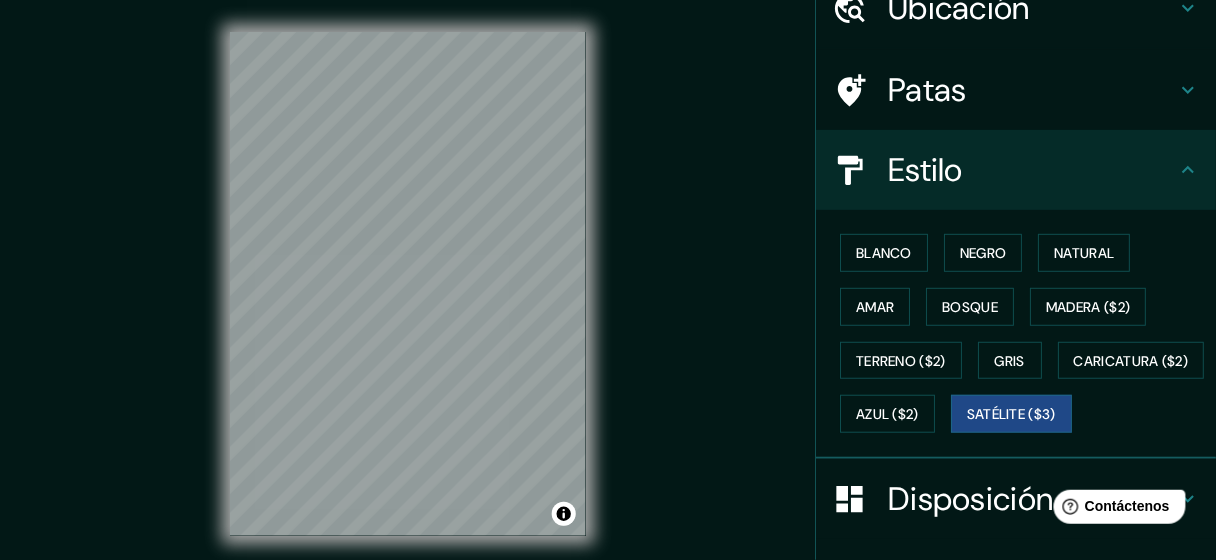 scroll, scrollTop: 94, scrollLeft: 0, axis: vertical 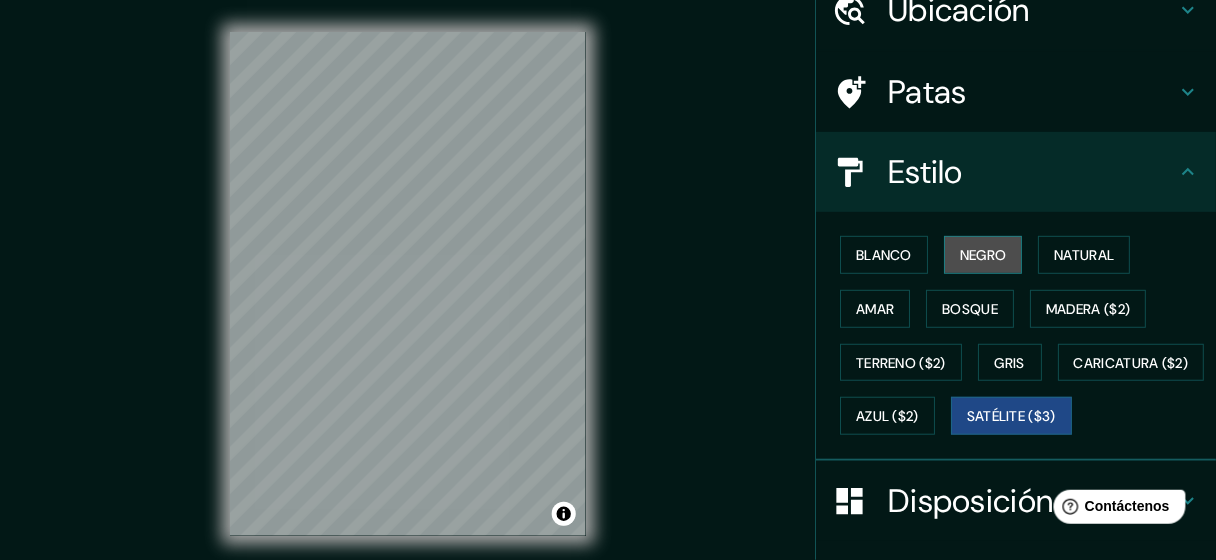 click on "Negro" at bounding box center (983, 255) 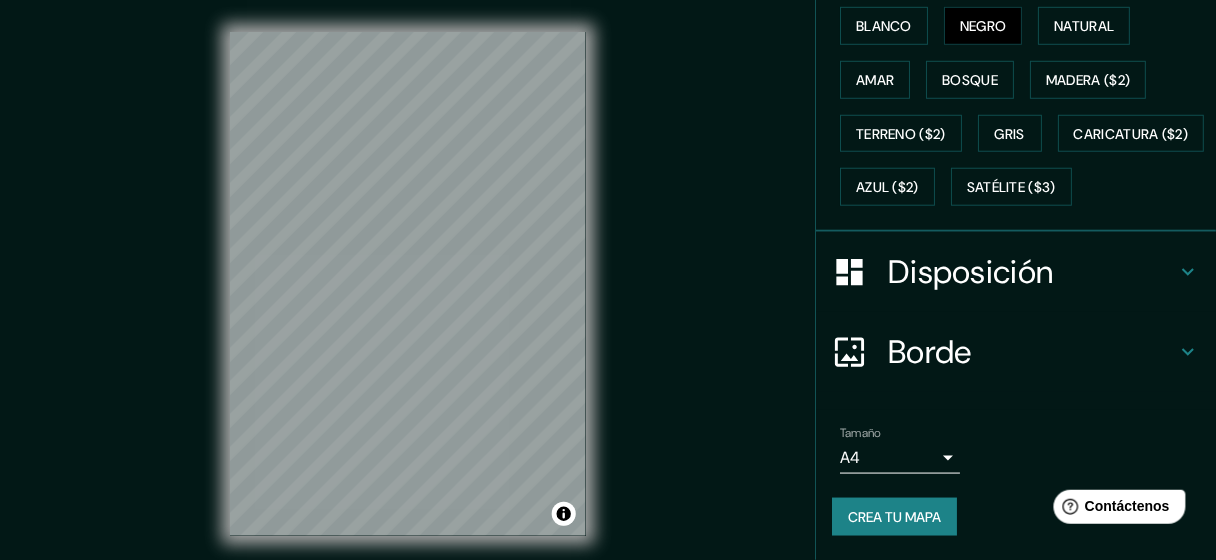 scroll, scrollTop: 367, scrollLeft: 0, axis: vertical 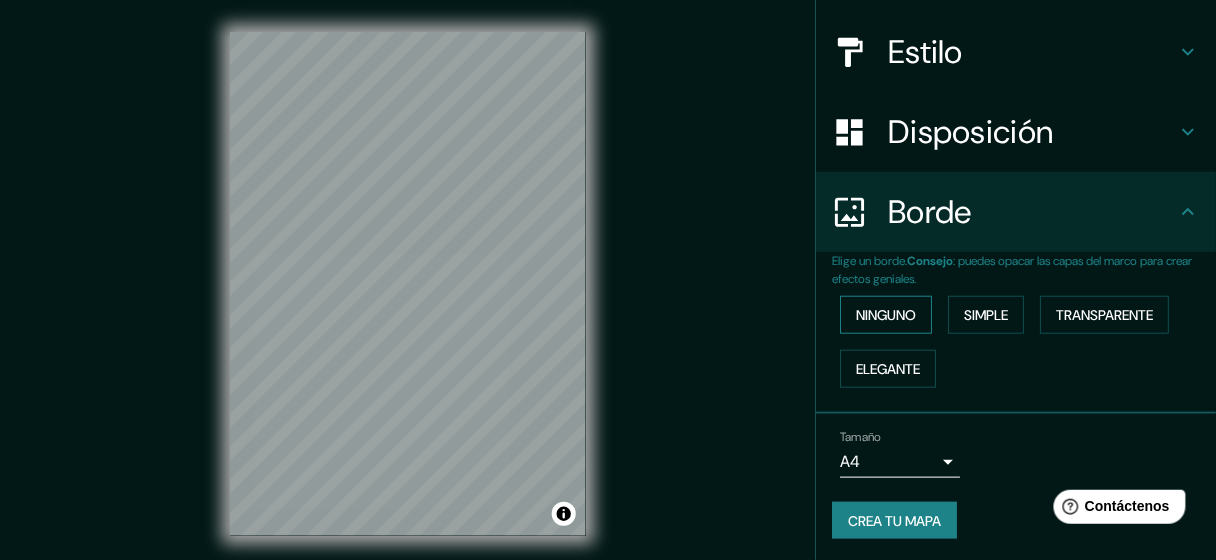 click on "Ninguno" at bounding box center (886, 315) 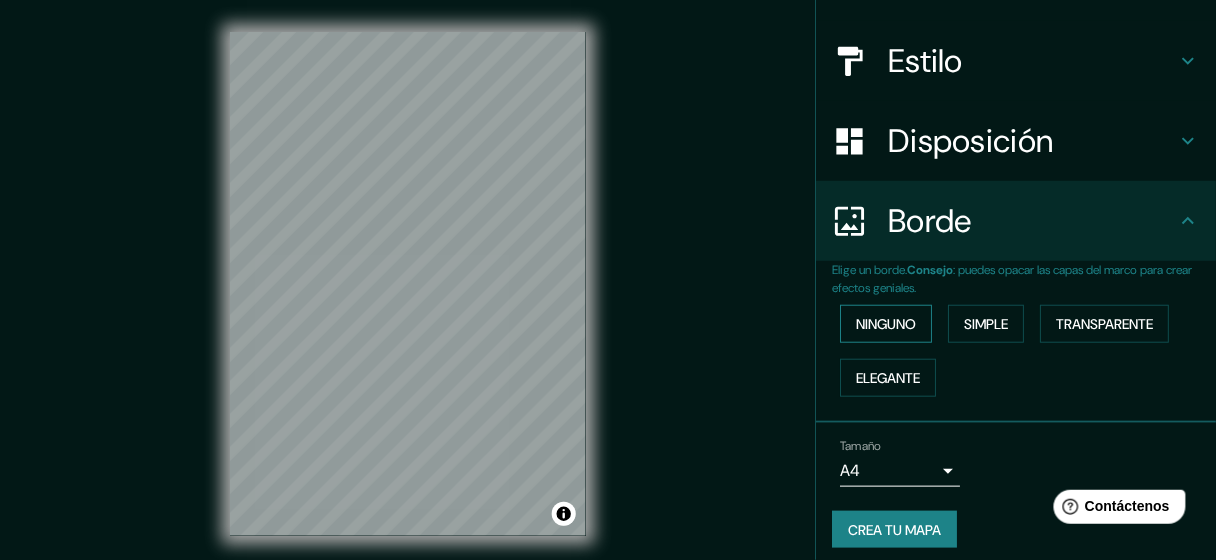 scroll, scrollTop: 205, scrollLeft: 0, axis: vertical 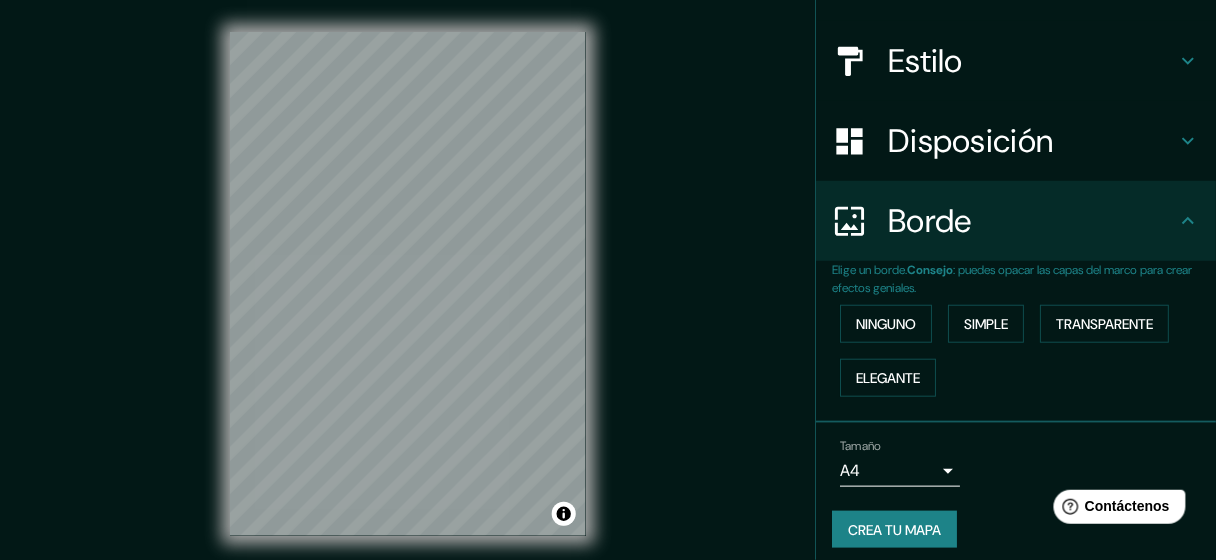 click on "Mappin Ubicación [GEOGRAPHIC_DATA] Patas Estilo Disposición Borde Elige un borde.  Consejo  : puedes opacar las capas del marco para crear efectos geniales. Ninguno Simple Transparente Elegante Tamaño A4 single Crea tu mapa © Mapbox   © OpenStreetMap   Improve this map Si tiene algún problema, sugerencia o inquietud, envíe un correo electrónico a  [EMAIL_ADDRESS][DOMAIN_NAME]  .   . . Texto original Valora esta traducción Tu opinión servirá para ayudar a mejorar el Traductor de Google" at bounding box center (608, 280) 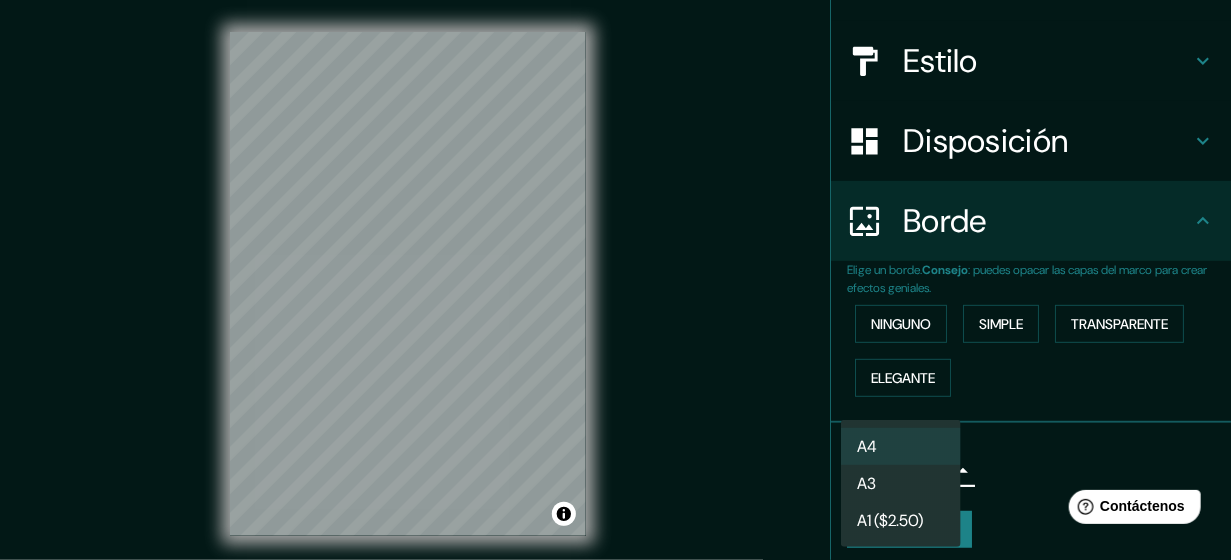 click on "A3" at bounding box center (901, 483) 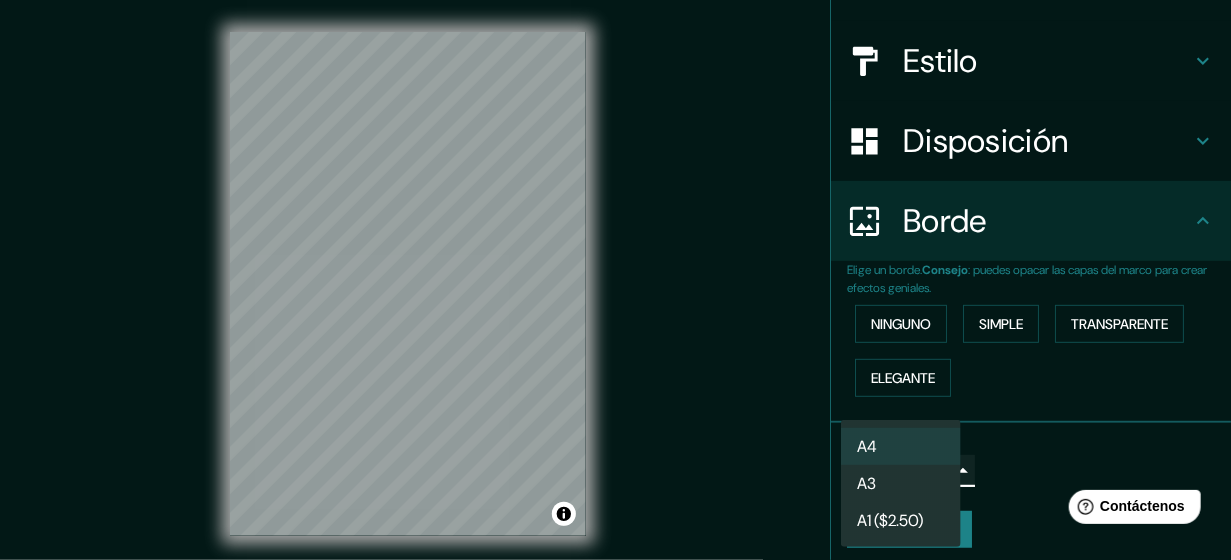 type on "a4" 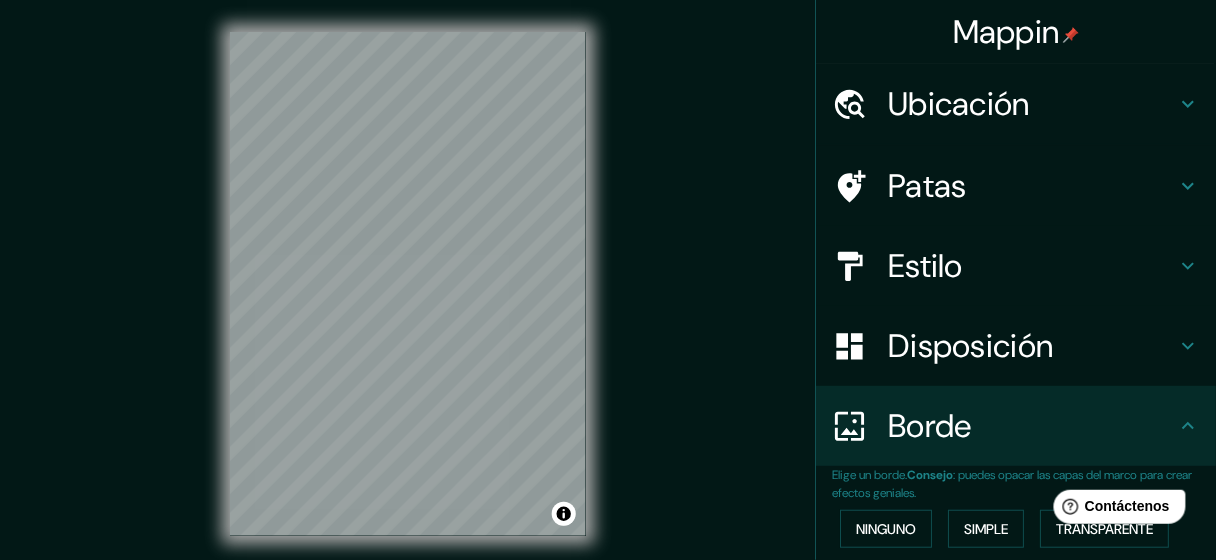 scroll, scrollTop: 0, scrollLeft: 0, axis: both 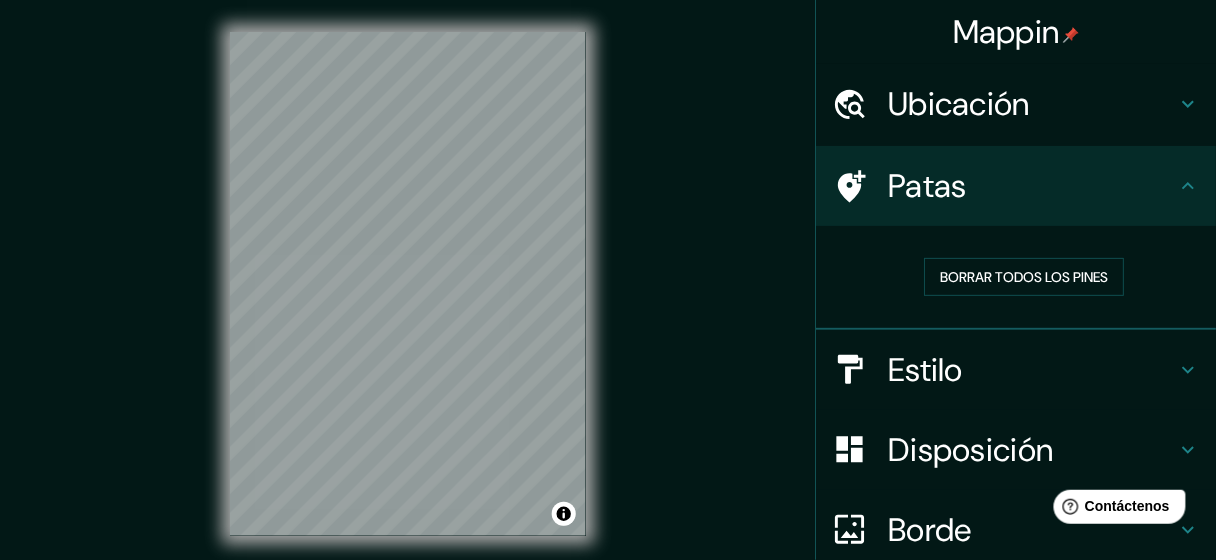 click 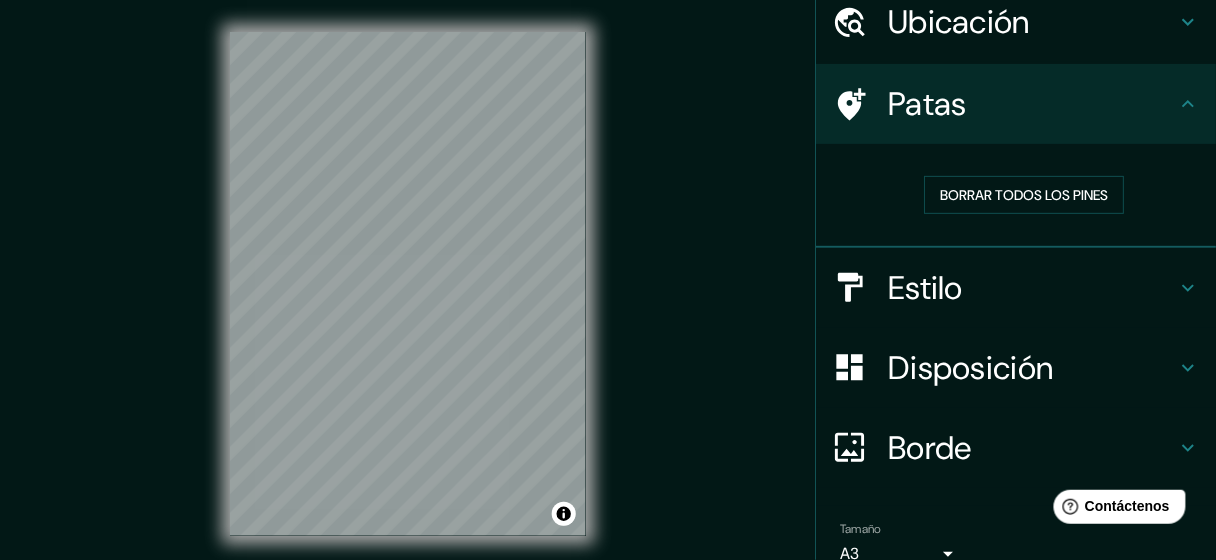 scroll, scrollTop: 123, scrollLeft: 0, axis: vertical 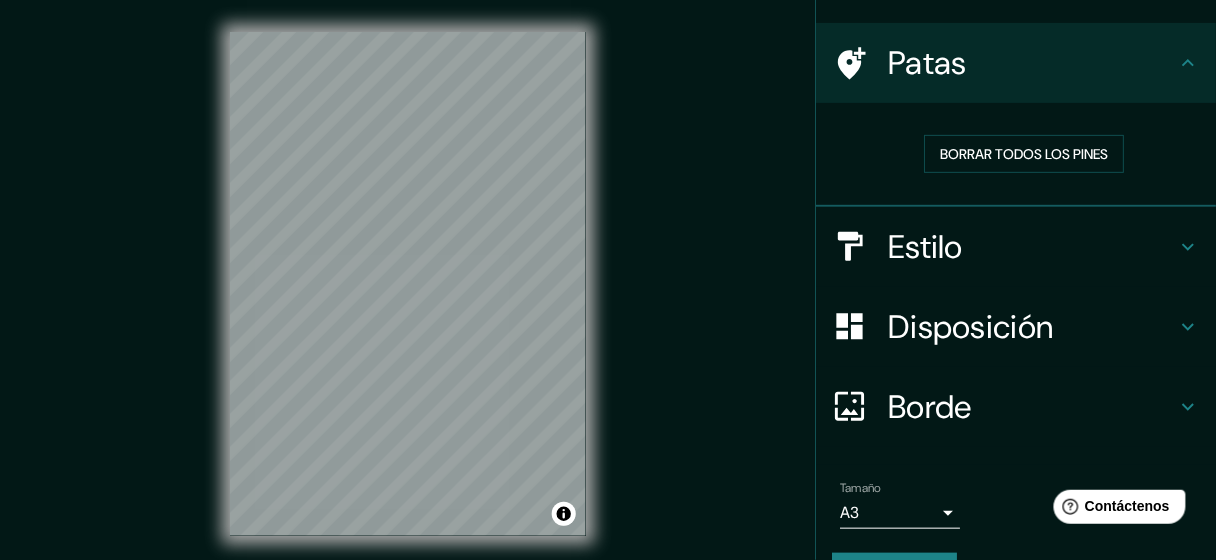 click 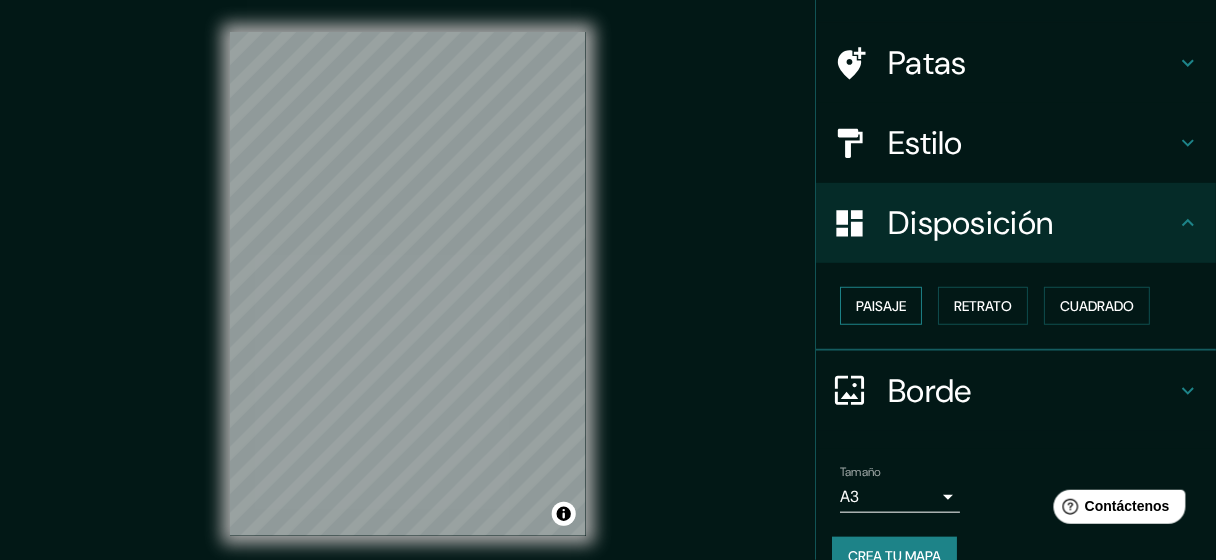 click on "Paisaje" at bounding box center [881, 306] 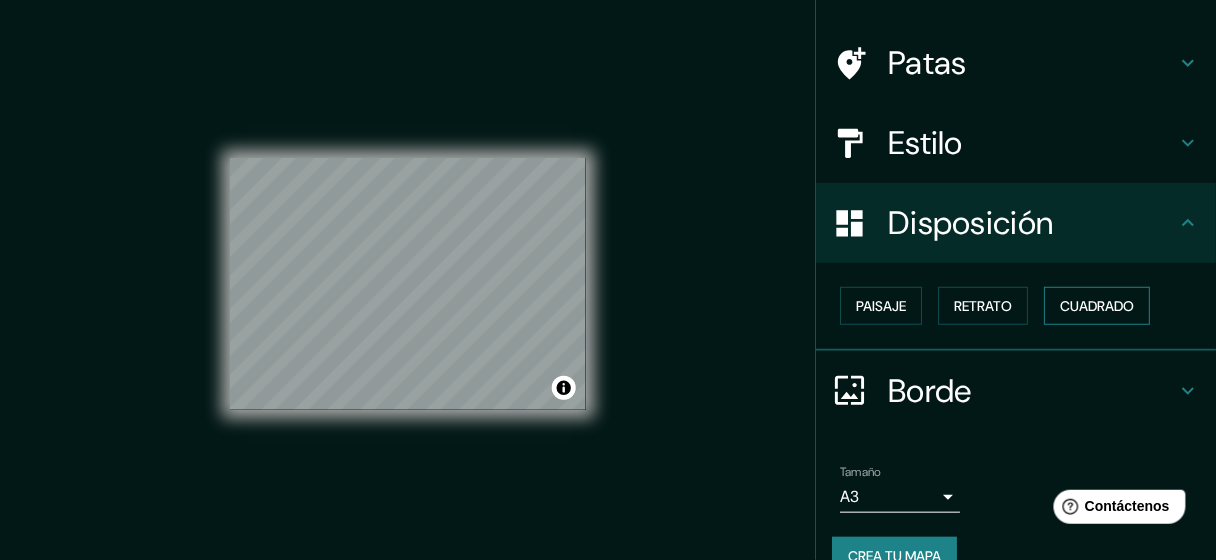 click on "Cuadrado" at bounding box center (1097, 306) 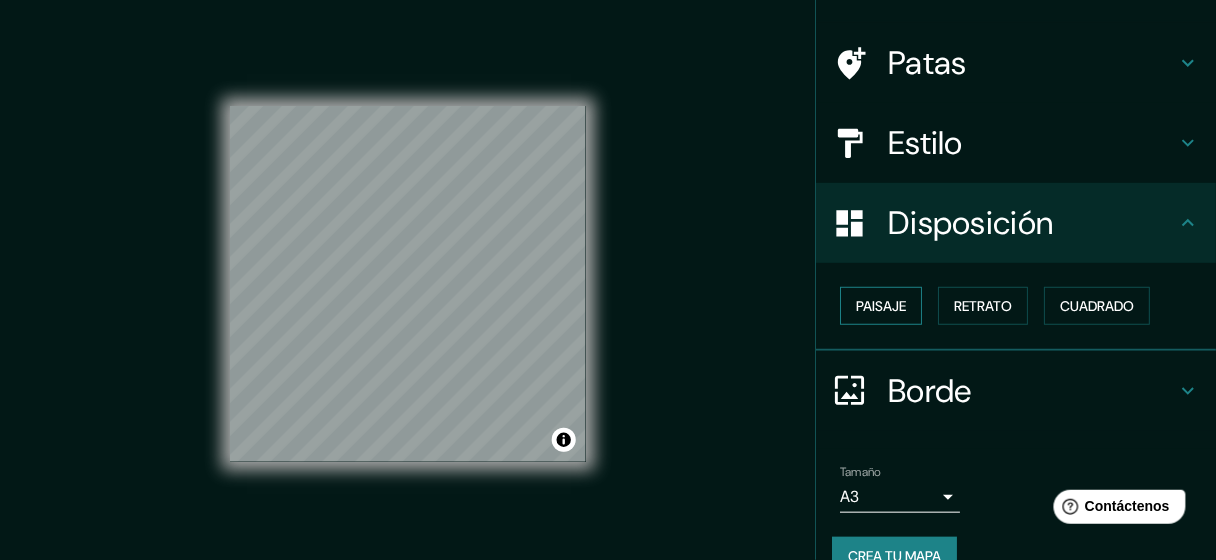 click on "Paisaje" at bounding box center (881, 306) 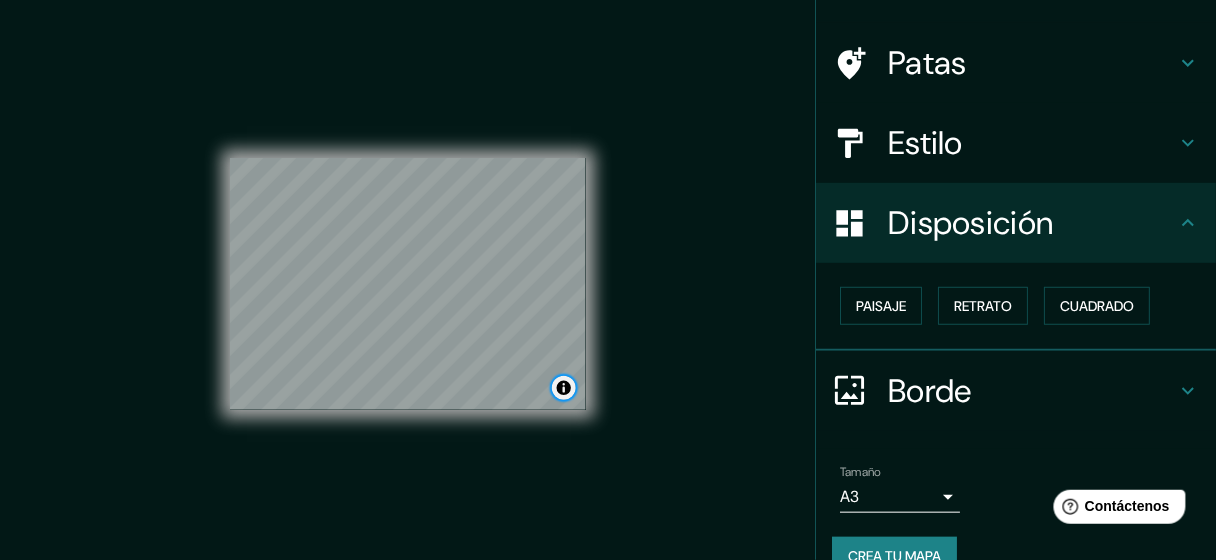 click at bounding box center [564, 388] 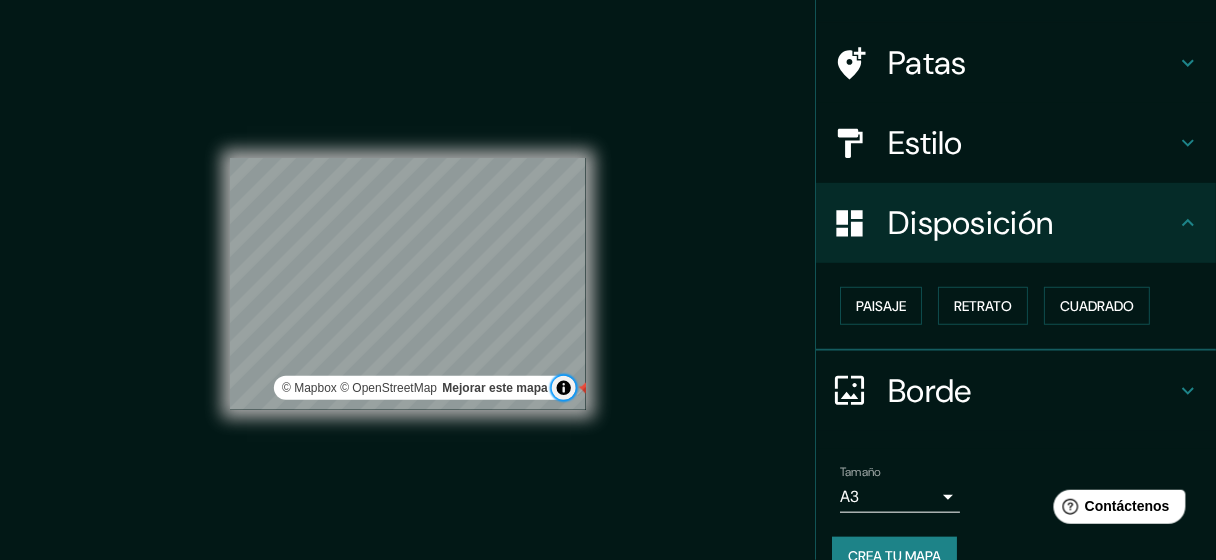 click at bounding box center (564, 388) 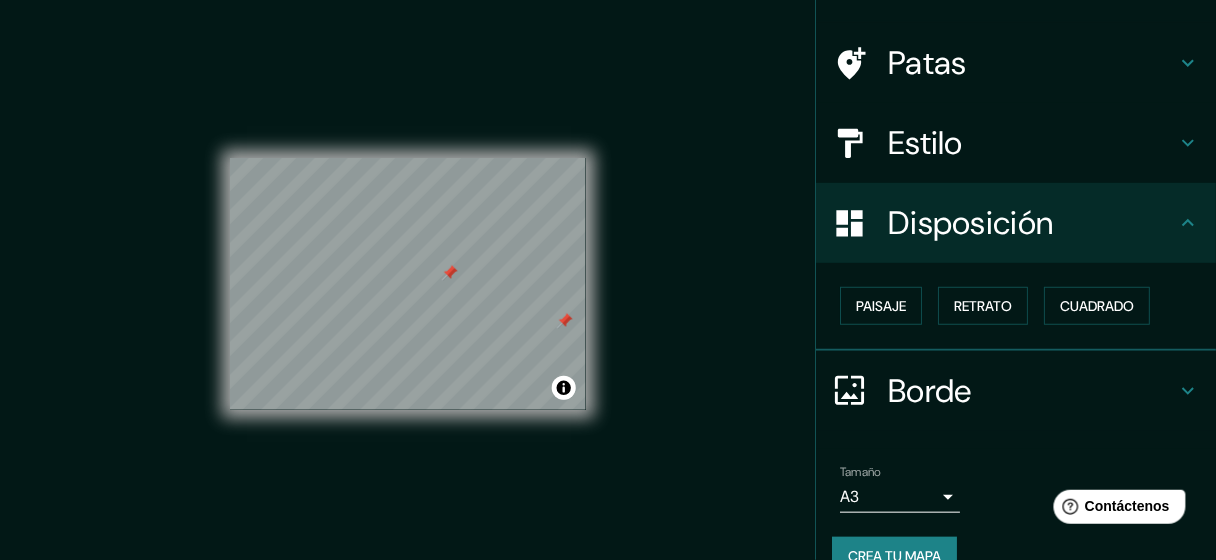 click at bounding box center [565, 321] 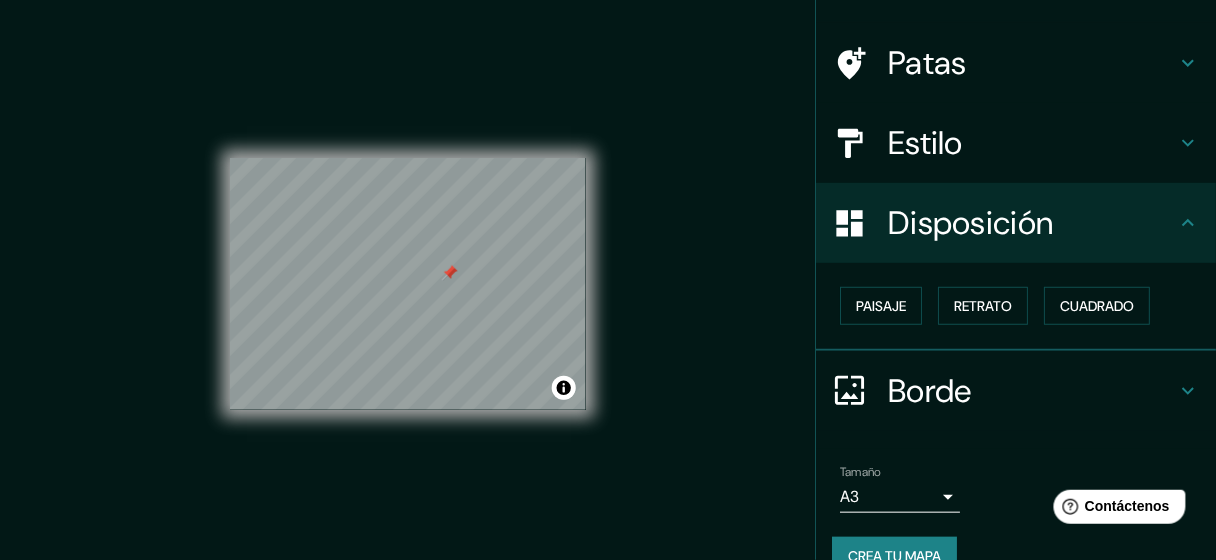 click at bounding box center (450, 273) 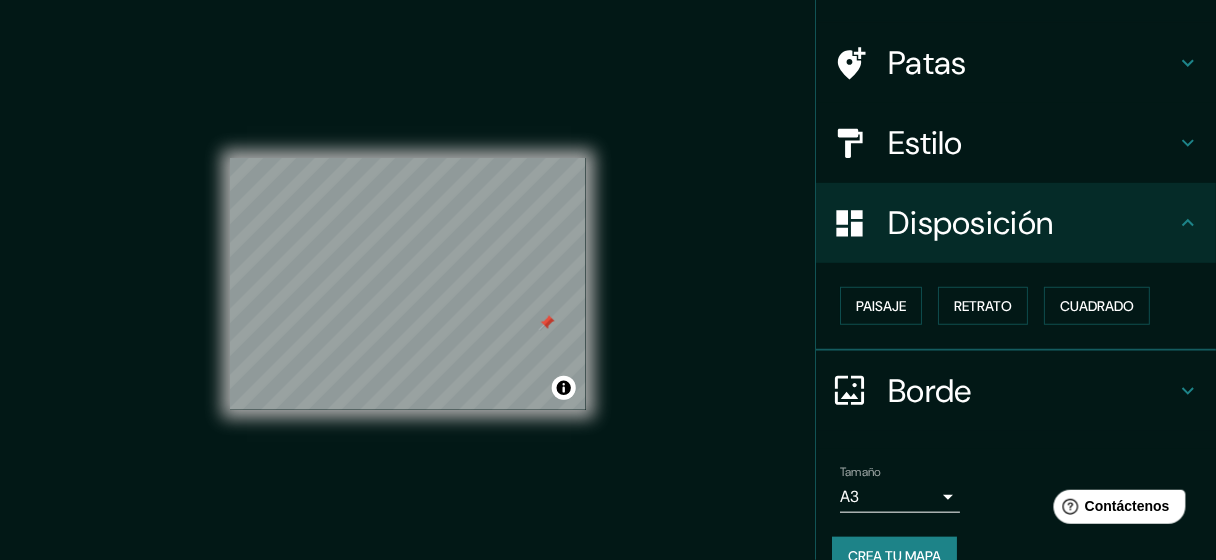 click at bounding box center [547, 323] 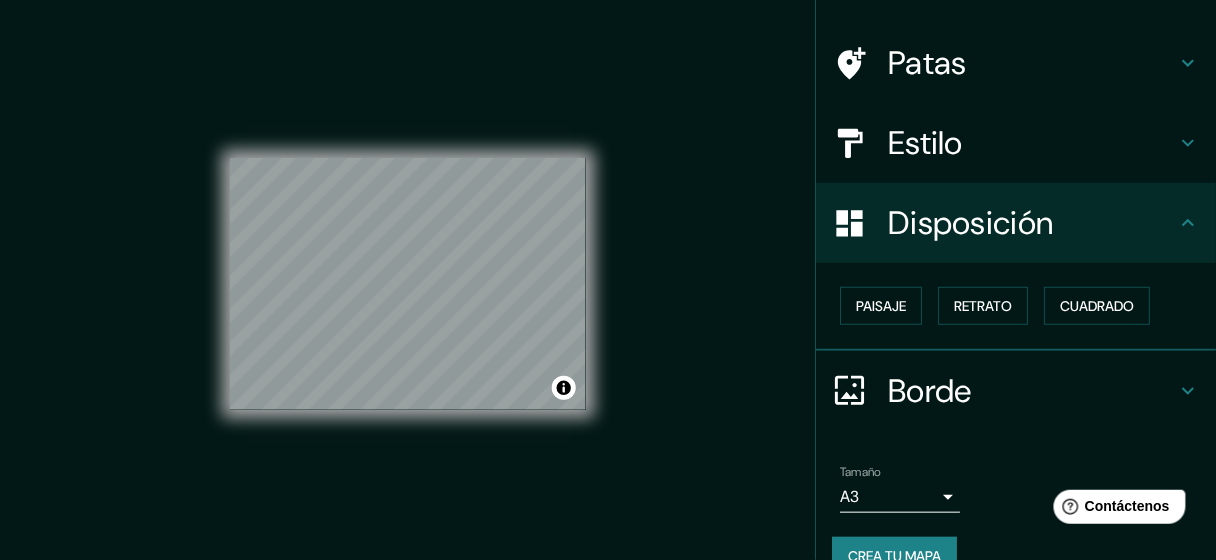 click 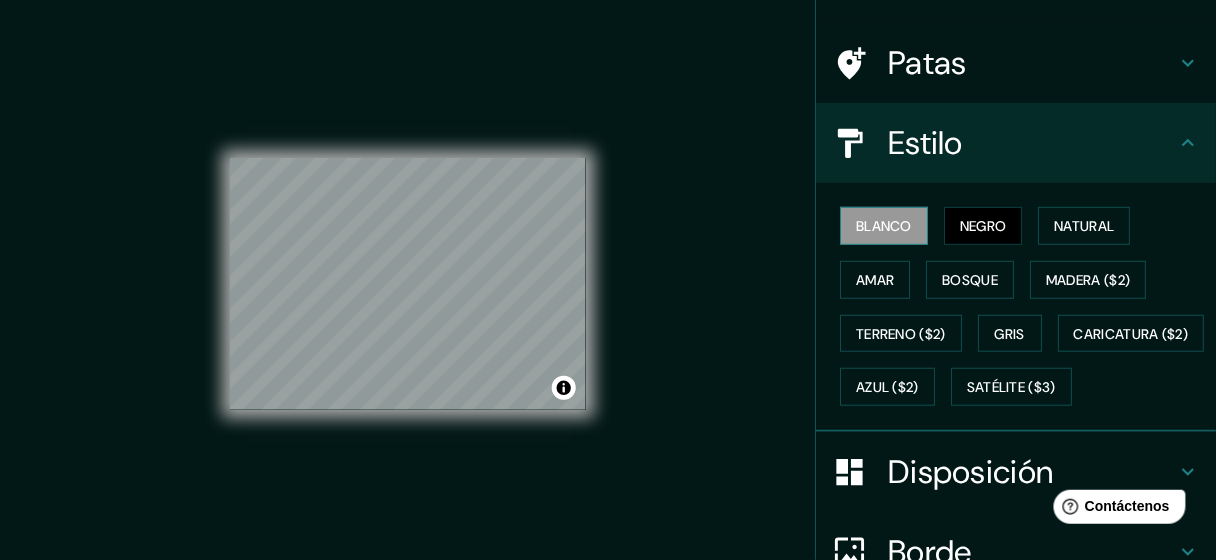 click on "Blanco" at bounding box center [884, 226] 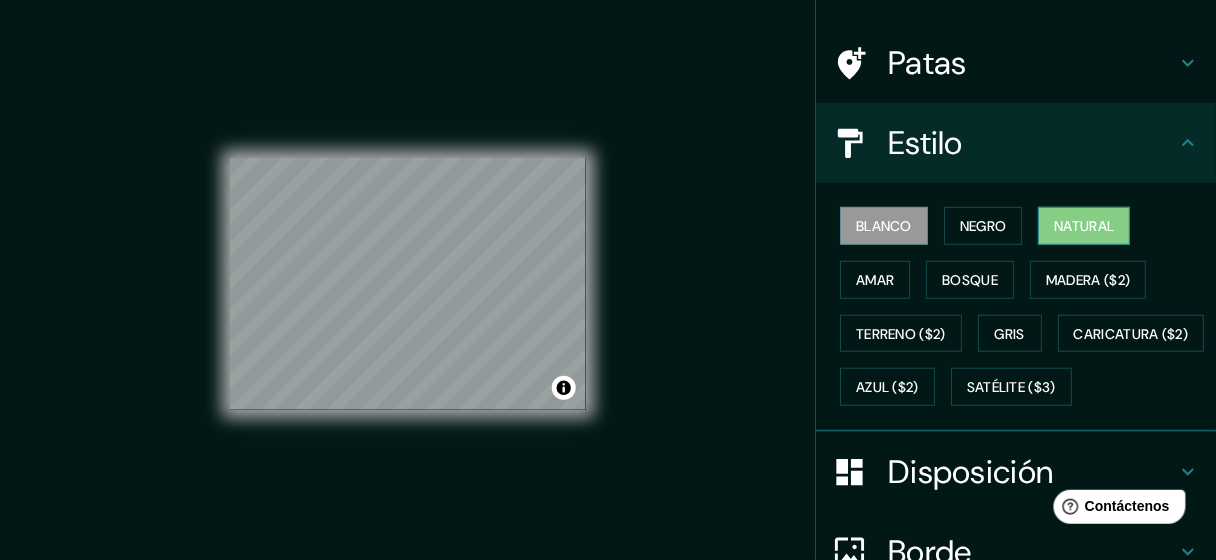 click on "Natural" at bounding box center [1084, 226] 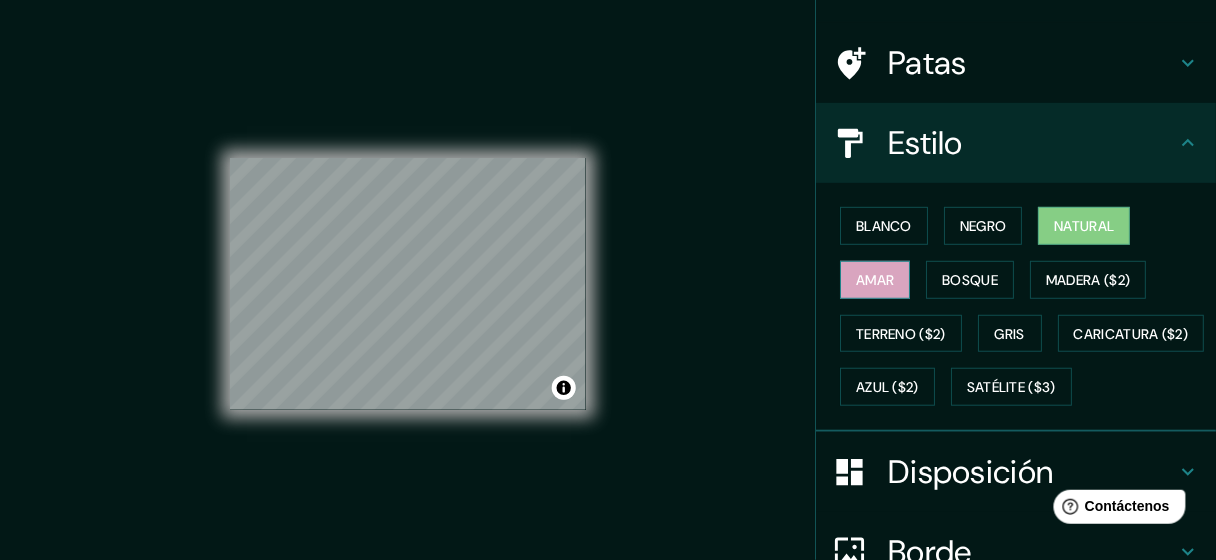 click on "Amar" at bounding box center [875, 280] 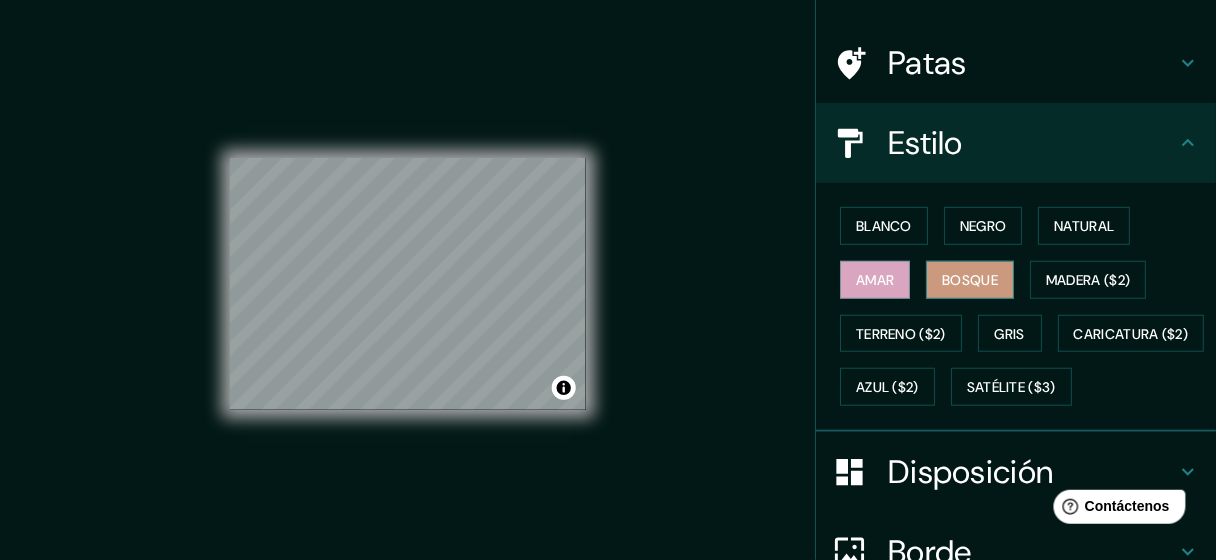 click on "Bosque" at bounding box center (970, 280) 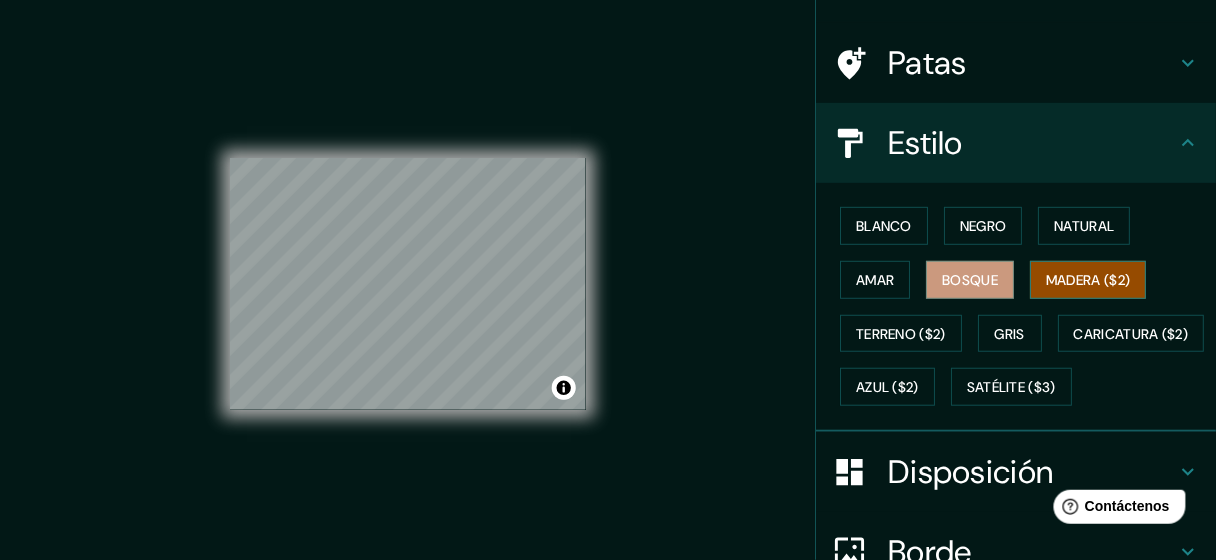 click on "Madera ($2)" at bounding box center (1088, 280) 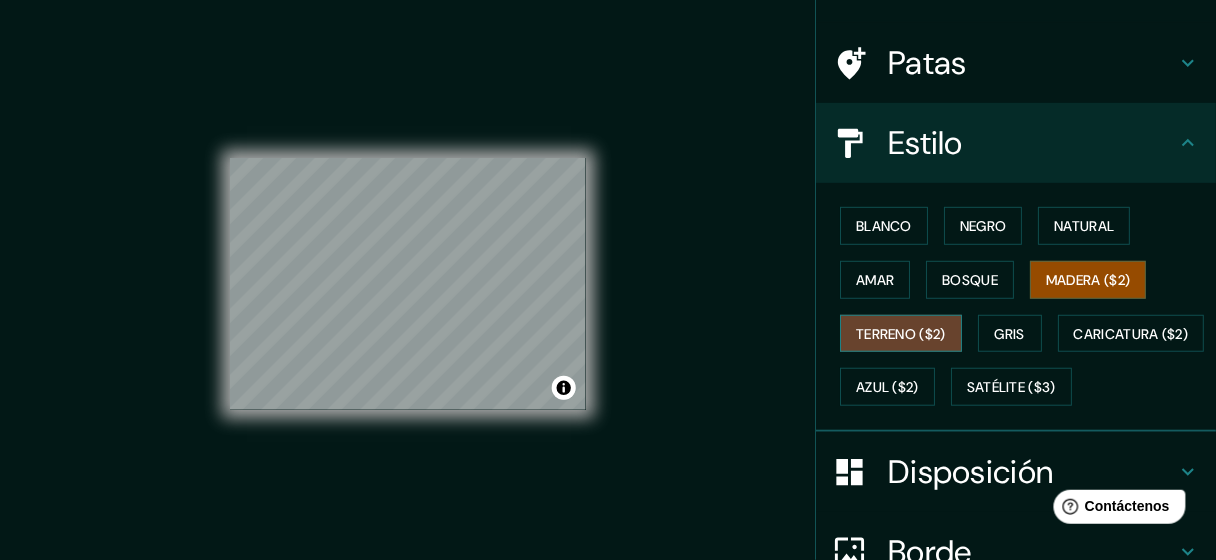 click on "Terreno ($2)" at bounding box center [901, 334] 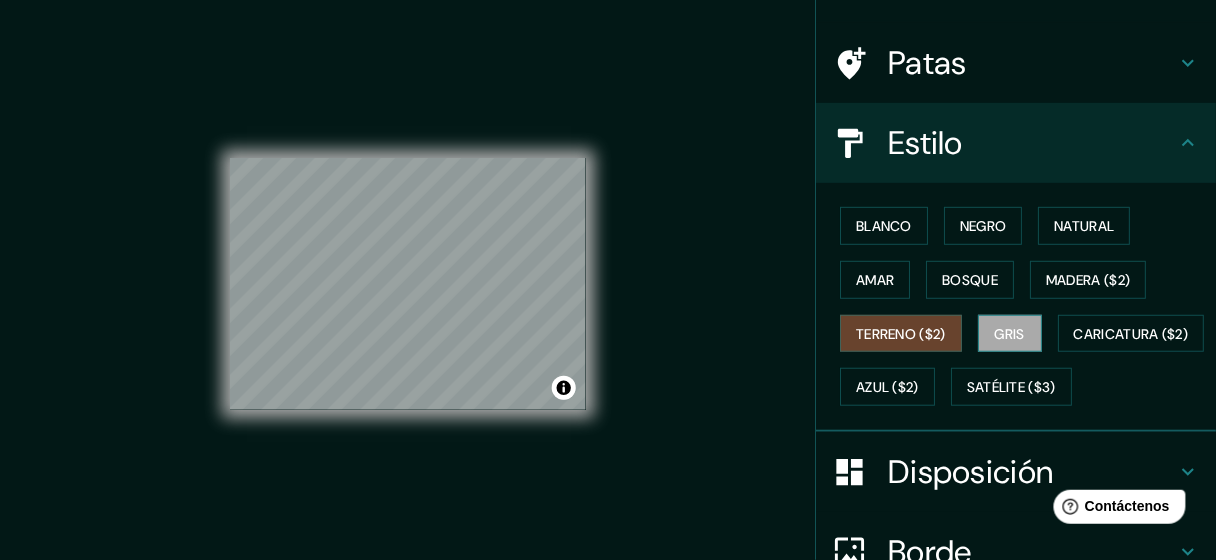 click on "Gris" at bounding box center (1010, 334) 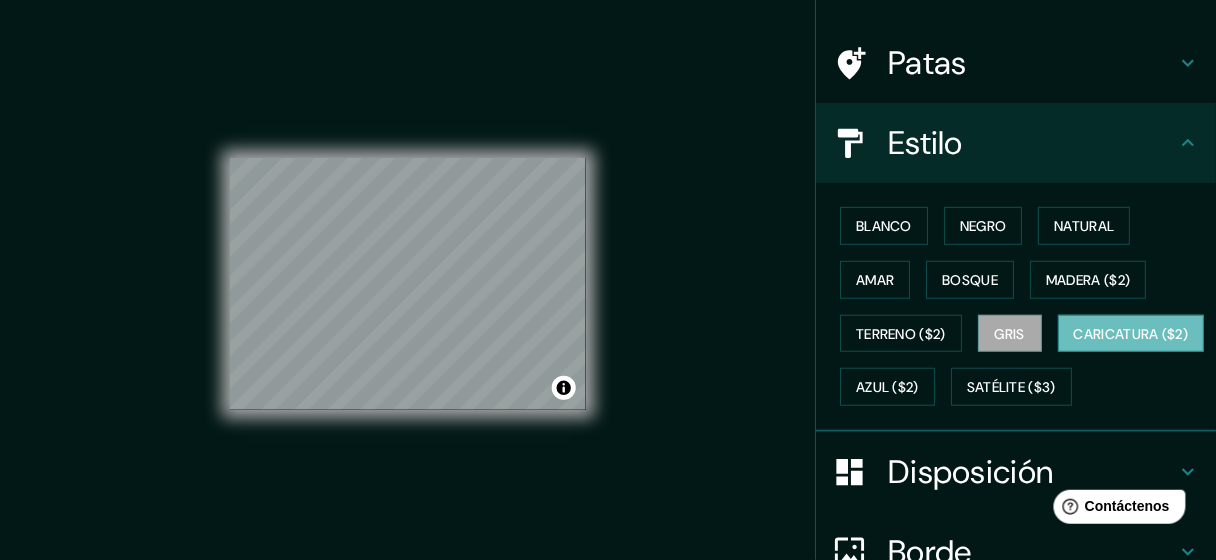 click on "Caricatura ($2)" at bounding box center (1131, 334) 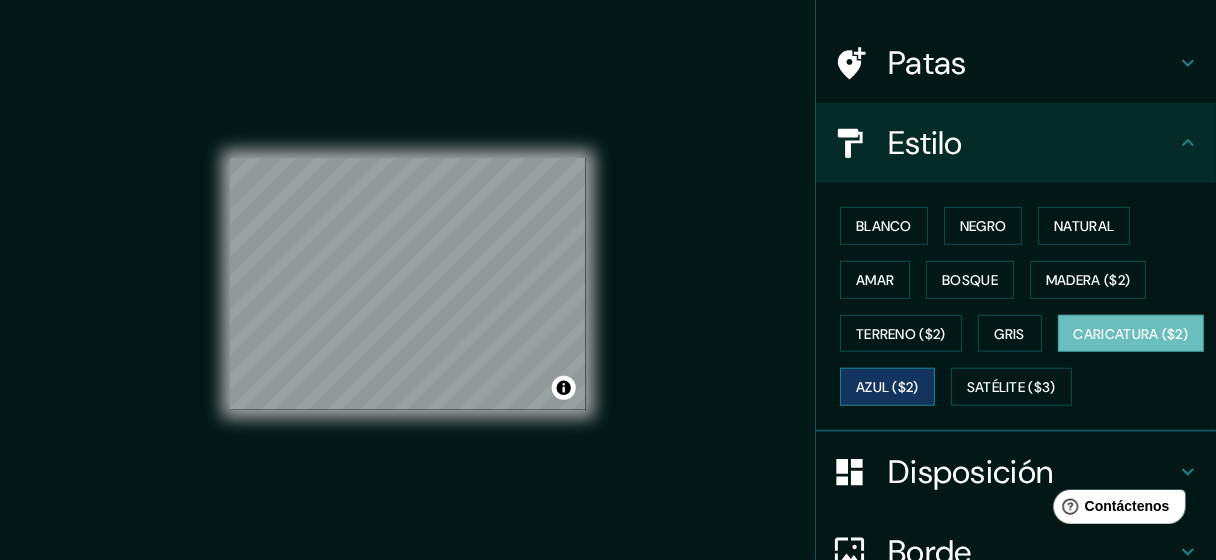 click on "Azul ($2)" at bounding box center (887, 388) 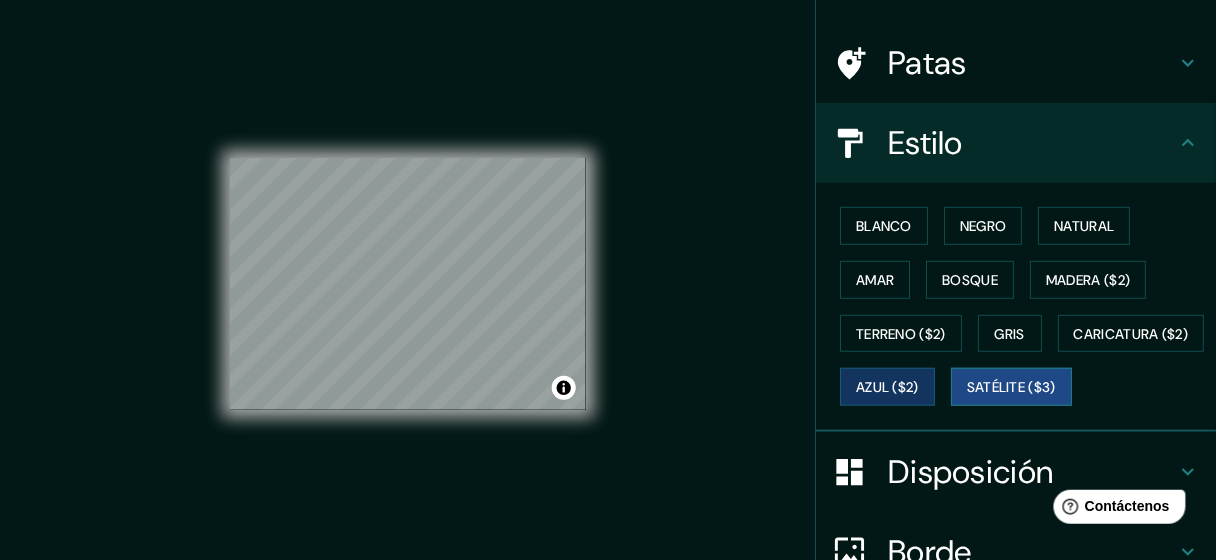click on "Satélite ($3)" at bounding box center [1011, 388] 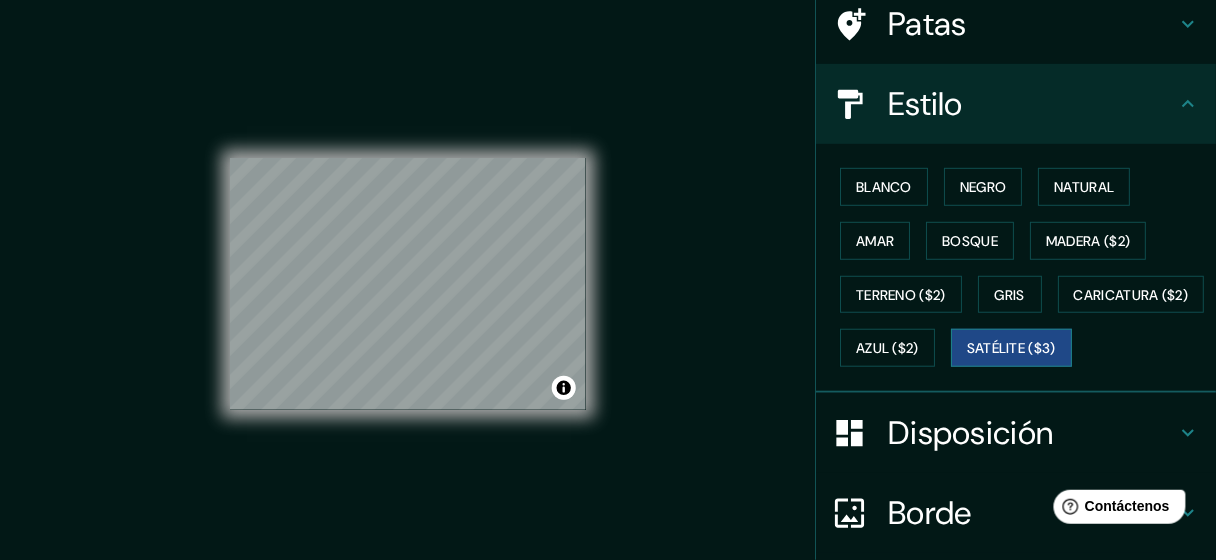 scroll, scrollTop: 163, scrollLeft: 0, axis: vertical 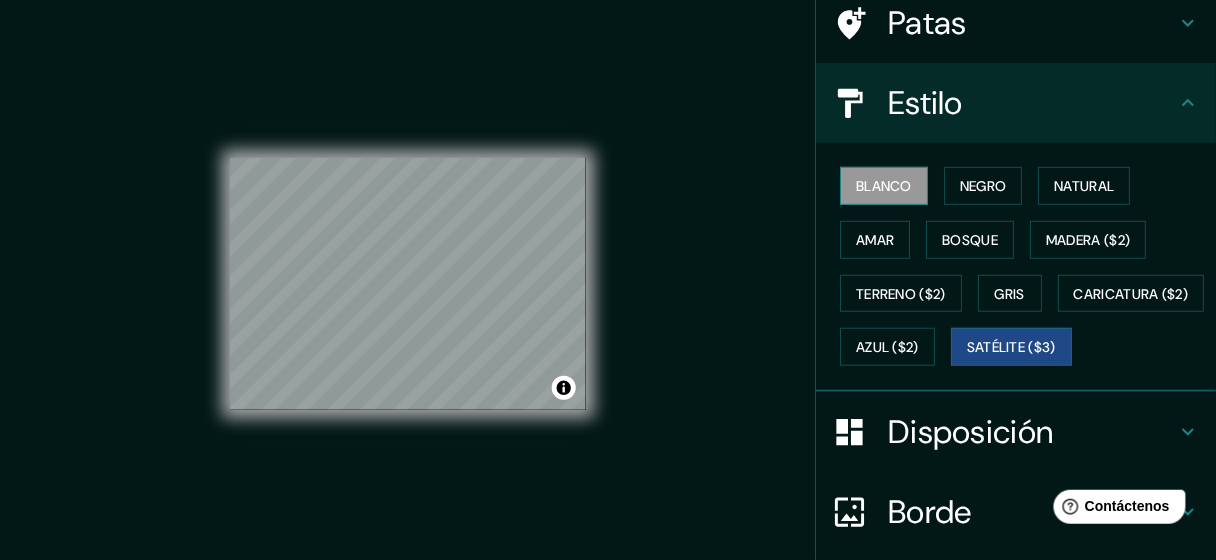 click on "Blanco" at bounding box center (884, 186) 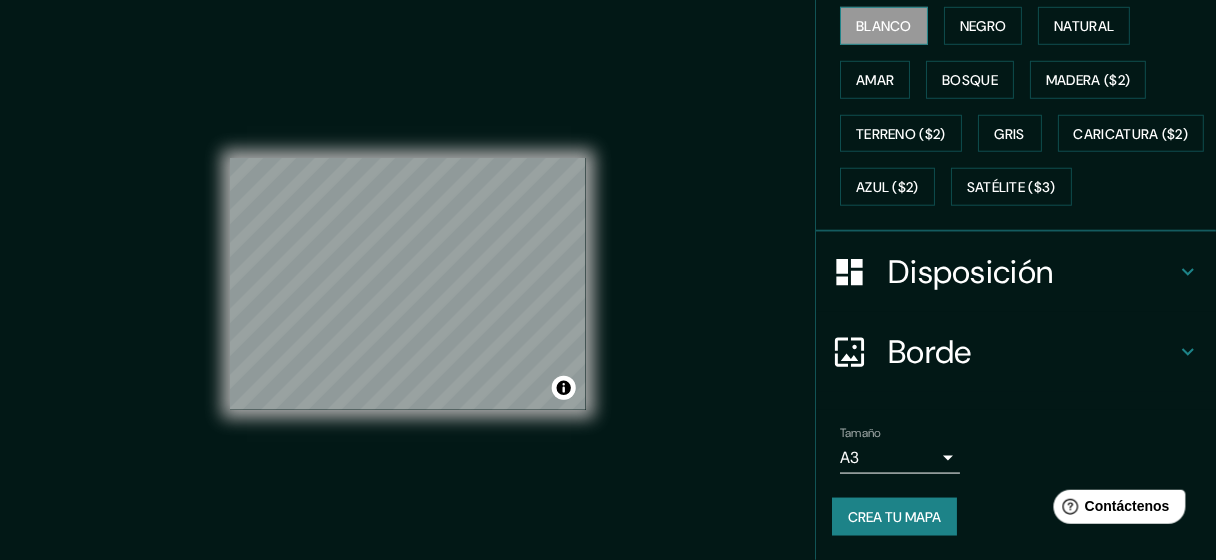 scroll, scrollTop: 369, scrollLeft: 0, axis: vertical 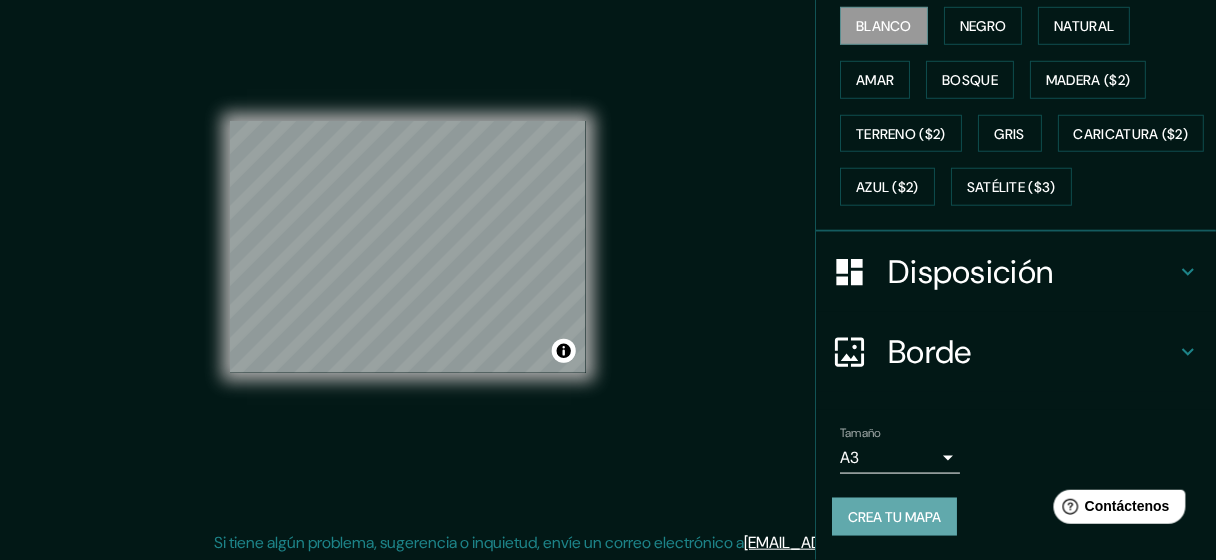 click on "Crea tu mapa" at bounding box center (894, 517) 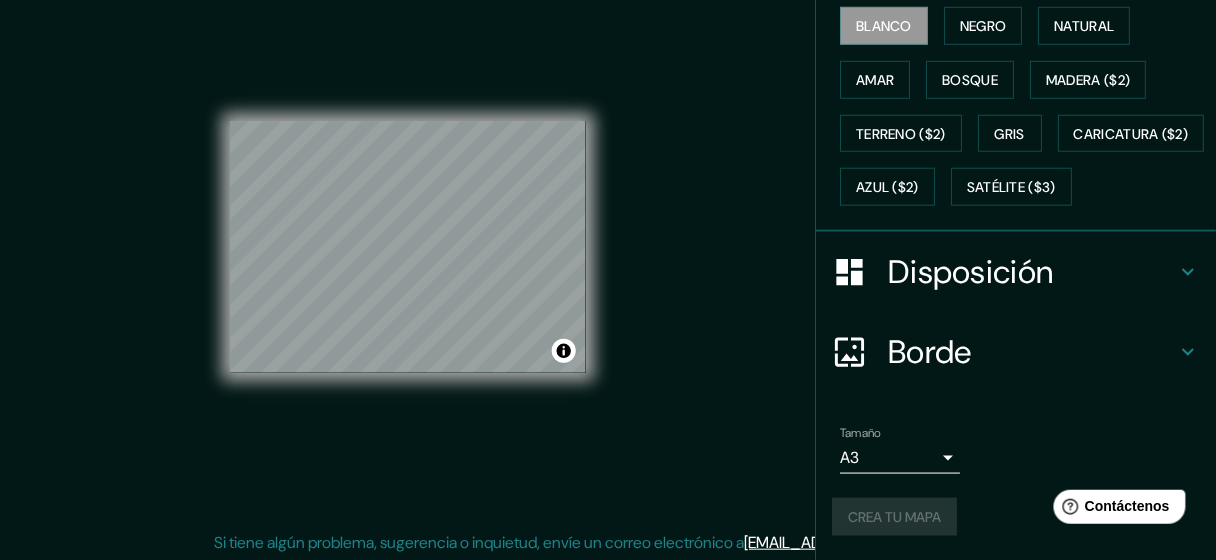 click on "Si tiene algún problema, sugerencia o inquietud, envíe un correo electrónico a" at bounding box center [480, 542] 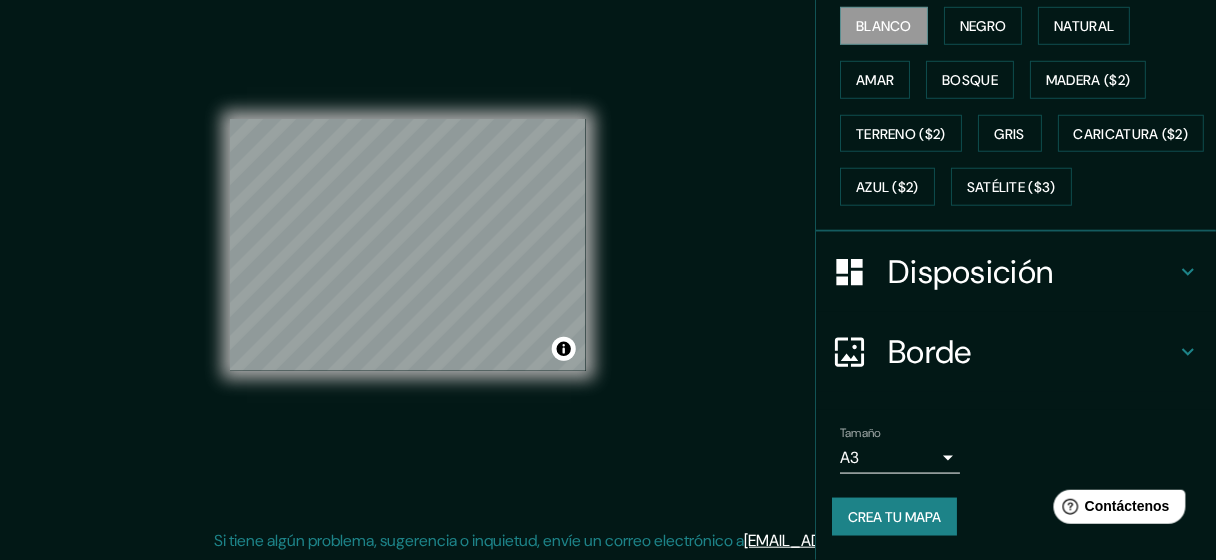 scroll, scrollTop: 0, scrollLeft: 0, axis: both 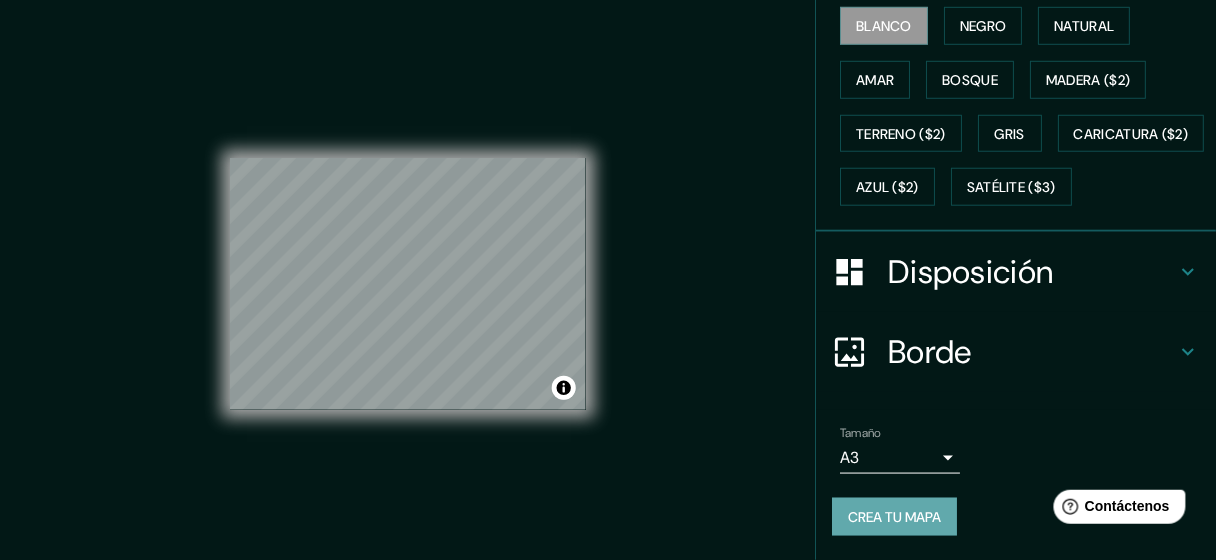 click on "Crea tu mapa" at bounding box center (894, 517) 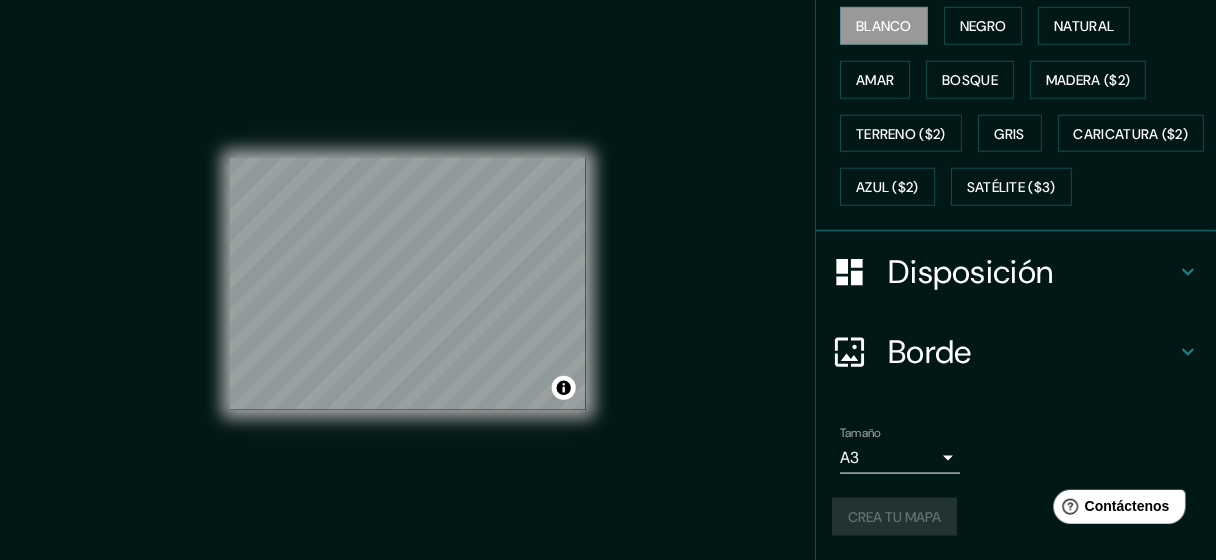 click on "Crea tu mapa" at bounding box center (1016, 517) 